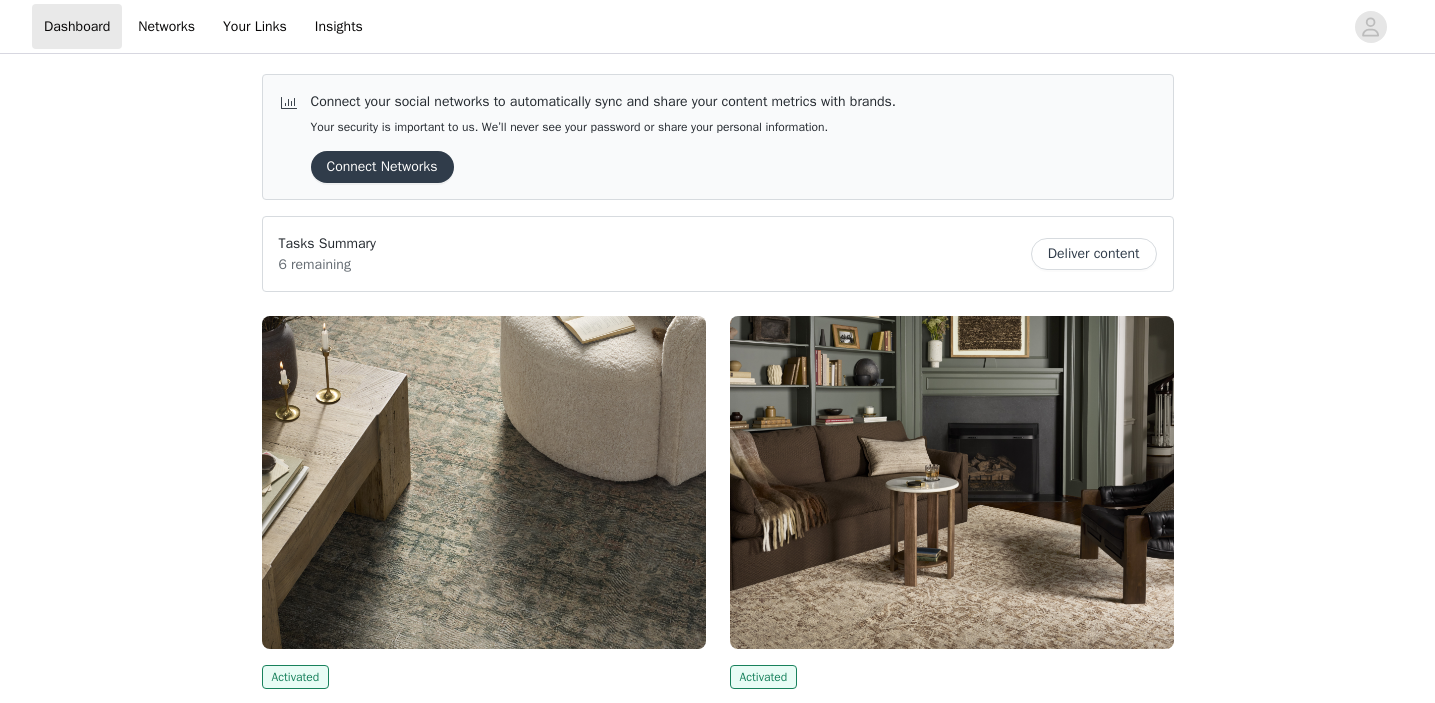 scroll, scrollTop: 0, scrollLeft: 0, axis: both 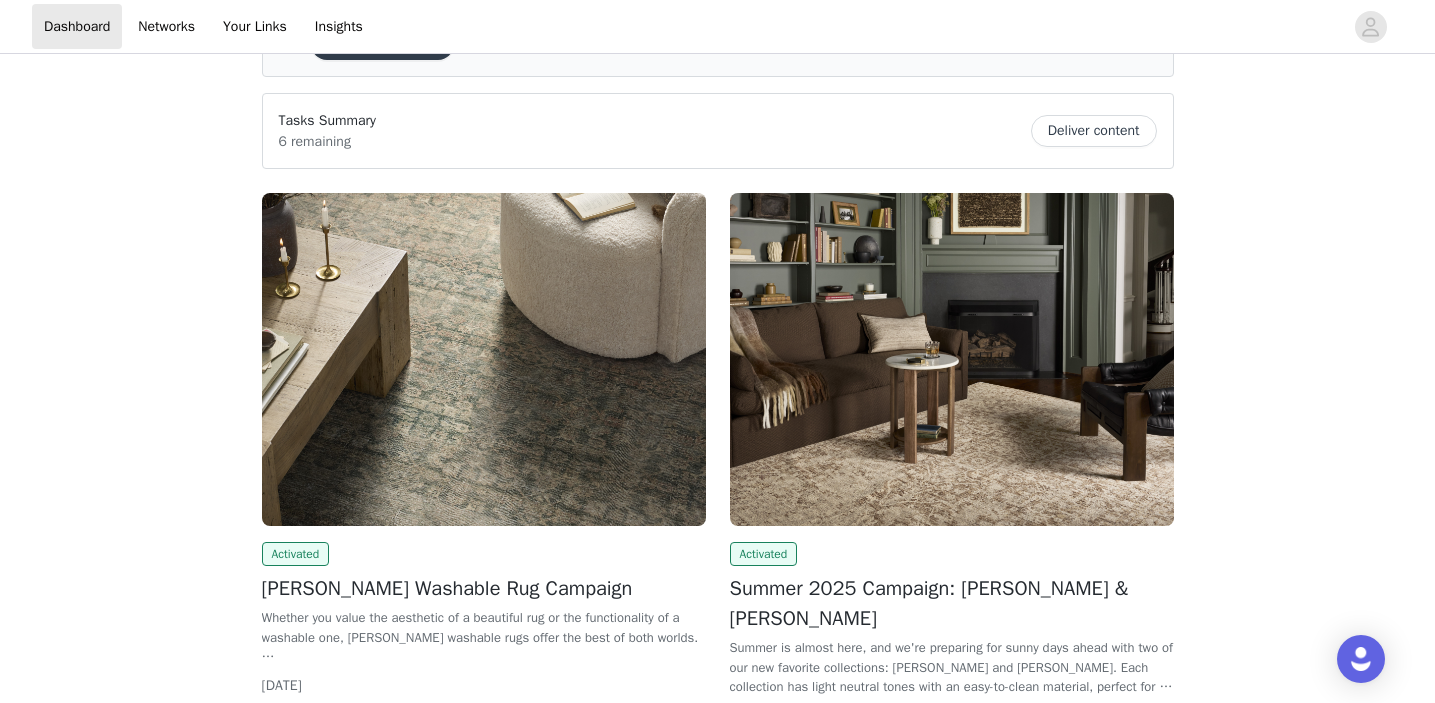 click at bounding box center (484, 359) 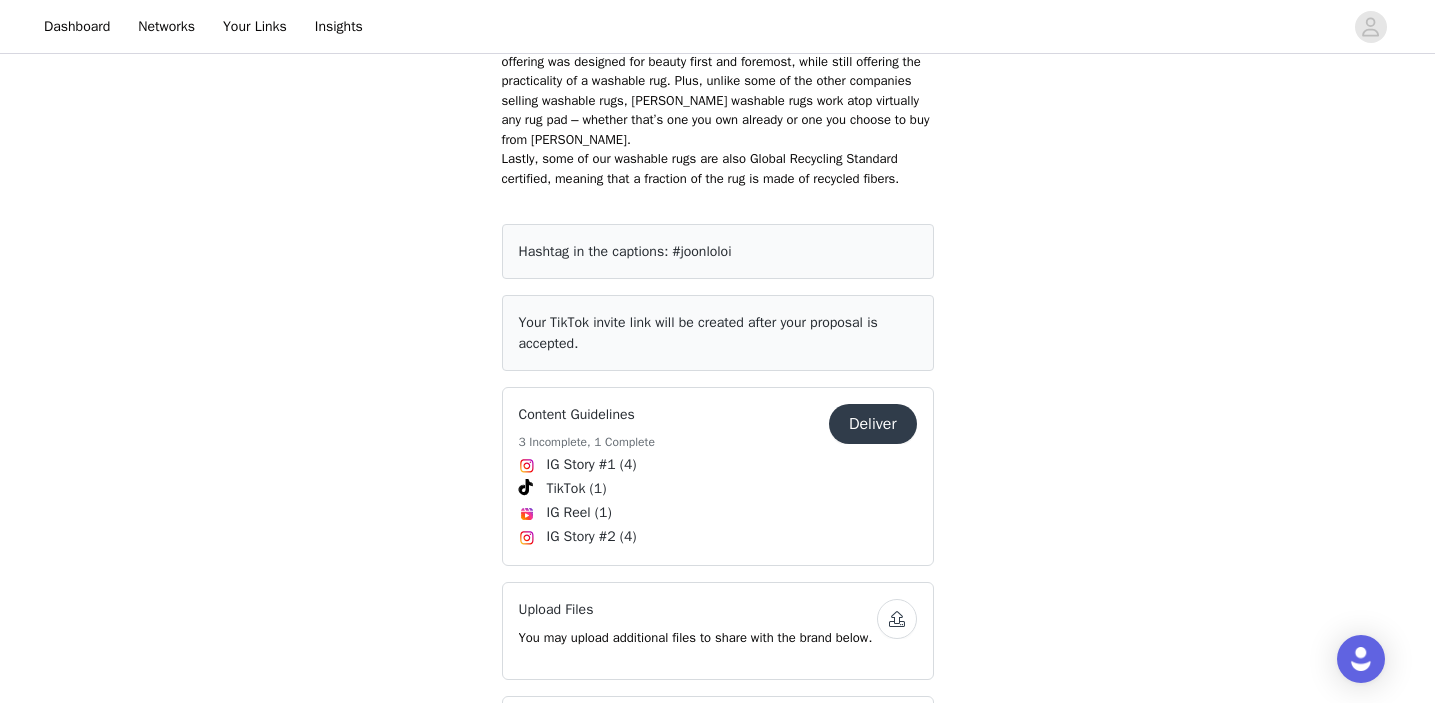 scroll, scrollTop: 1127, scrollLeft: 0, axis: vertical 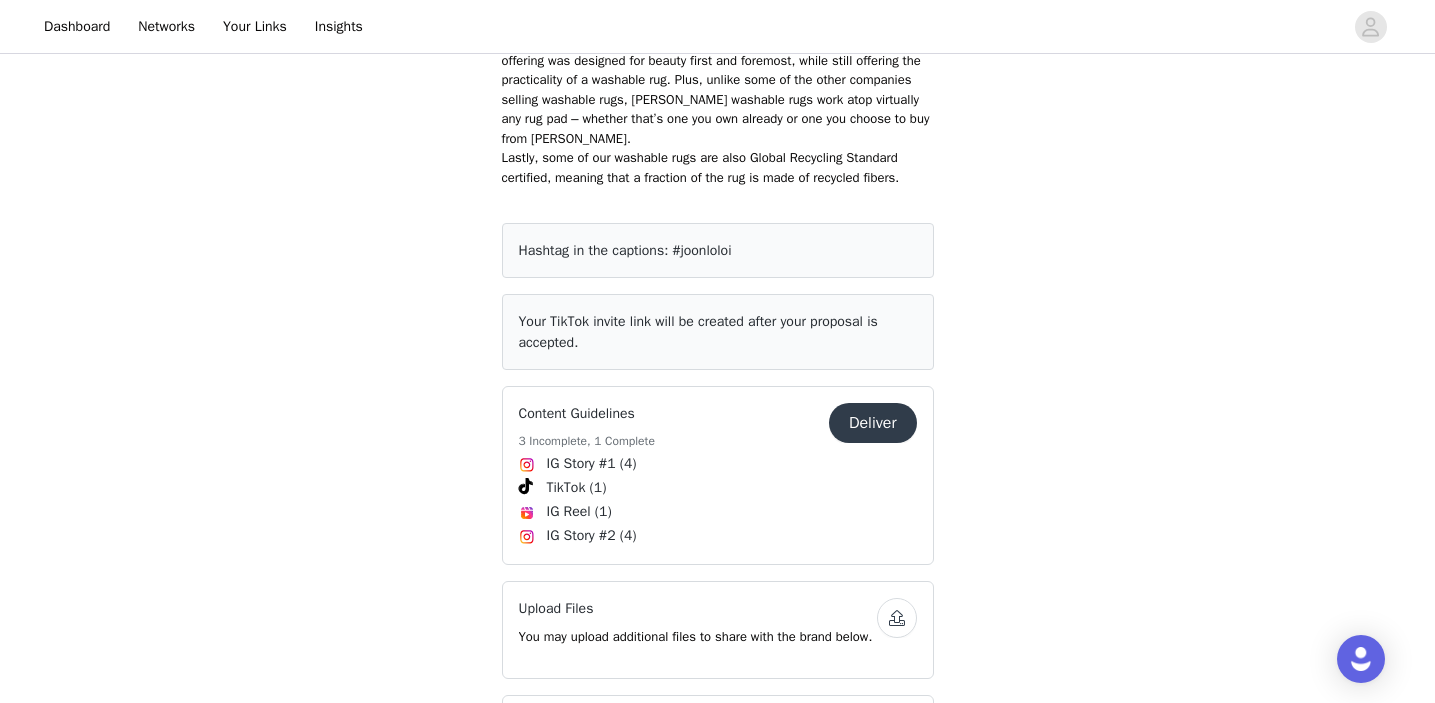 click on "Deliver" at bounding box center (873, 423) 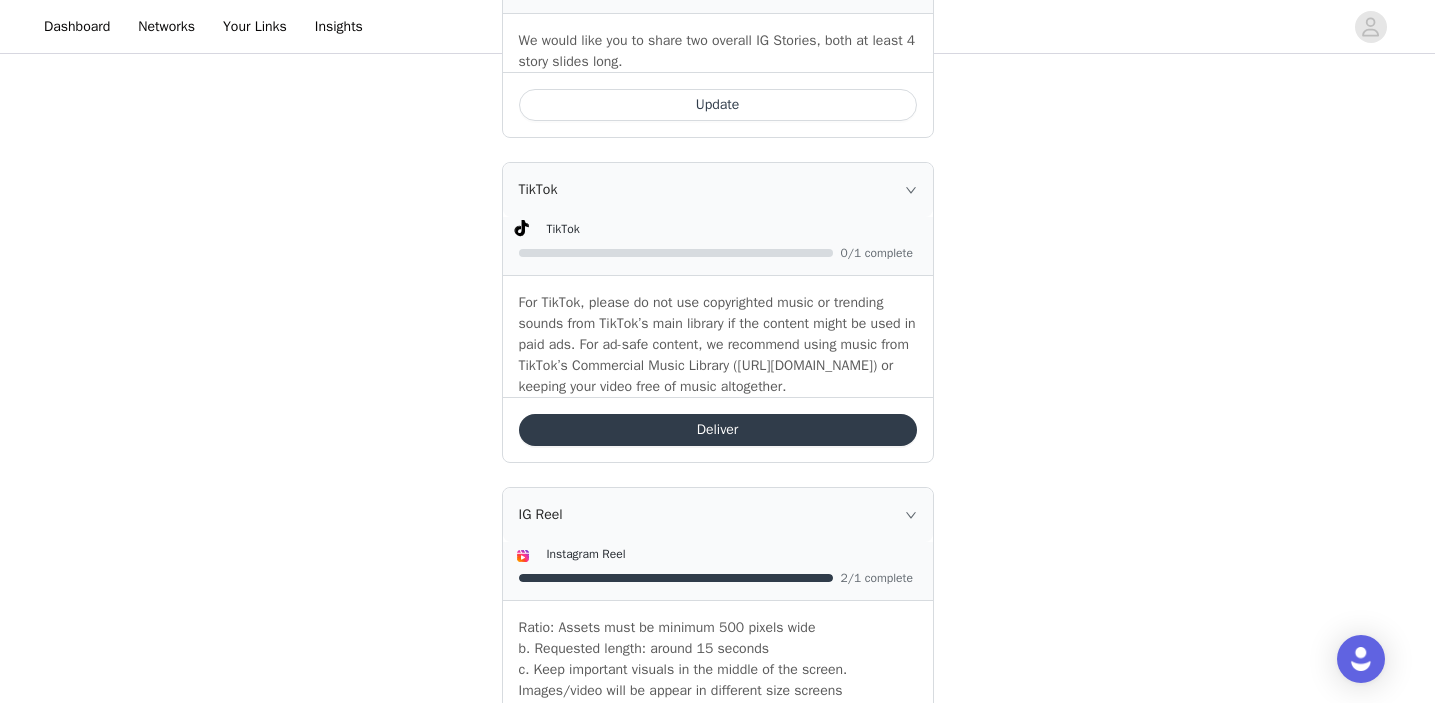 scroll, scrollTop: 778, scrollLeft: 0, axis: vertical 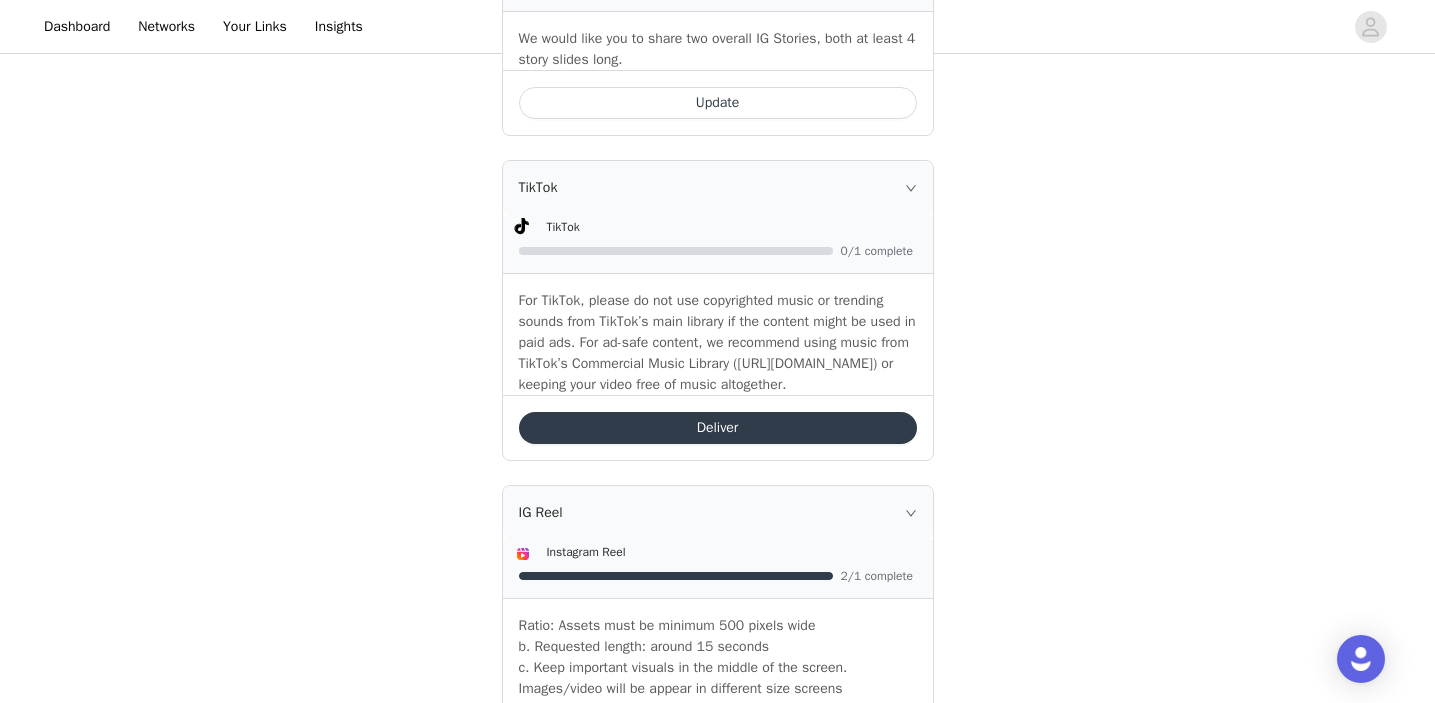 click 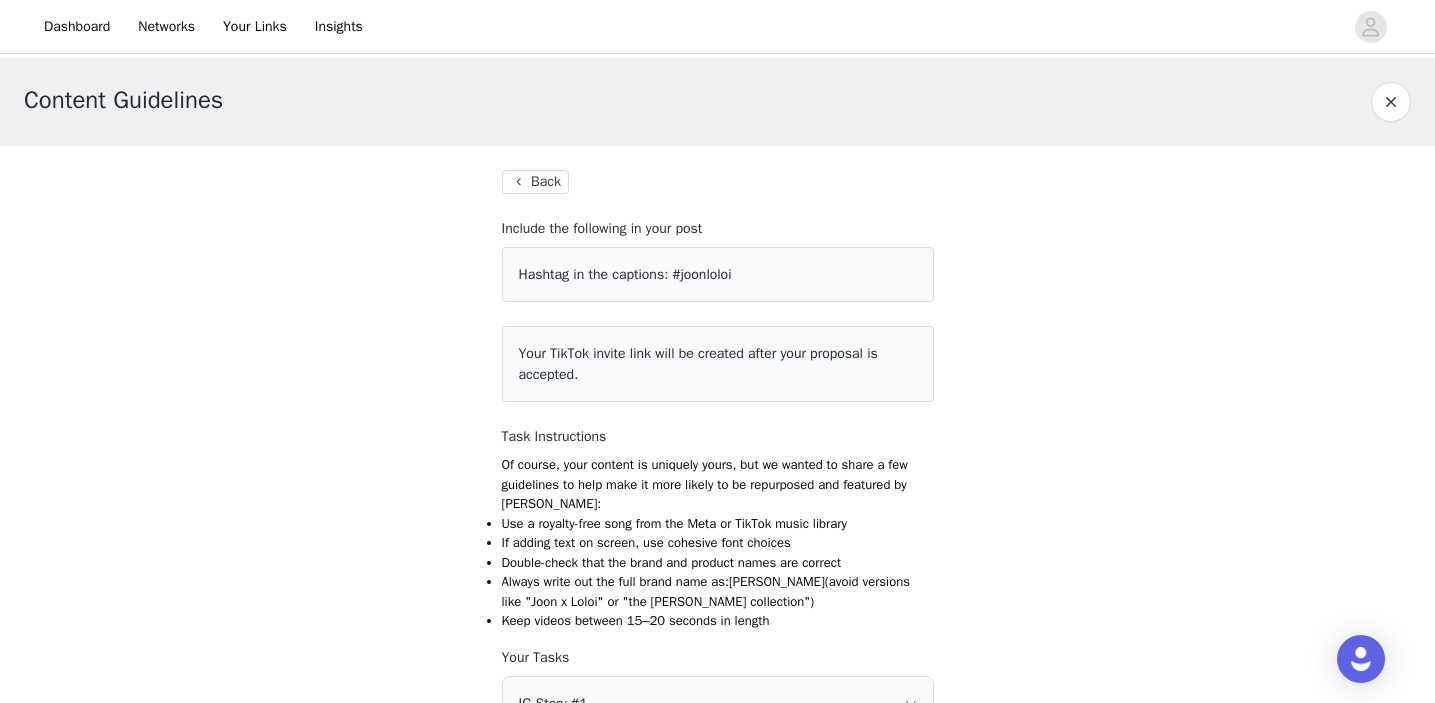 scroll, scrollTop: 0, scrollLeft: 0, axis: both 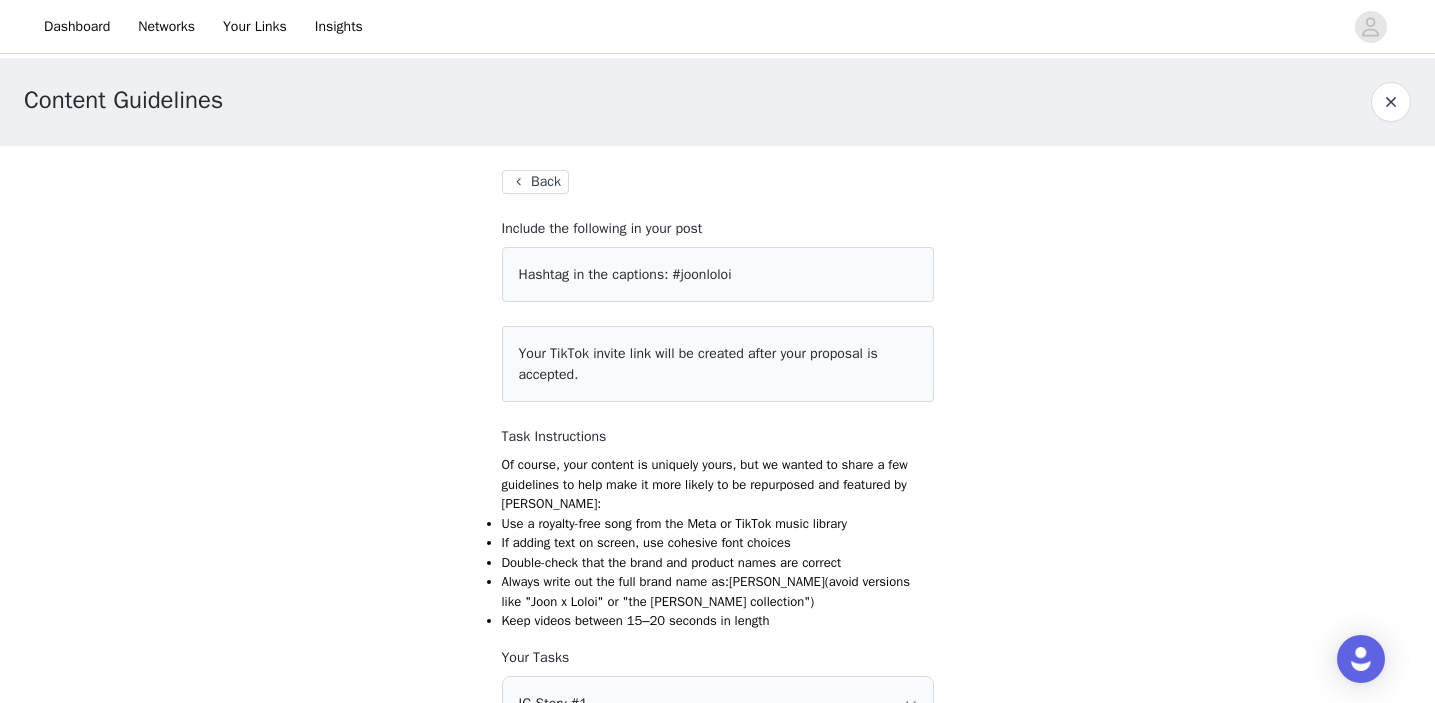 click on "Back" at bounding box center (535, 182) 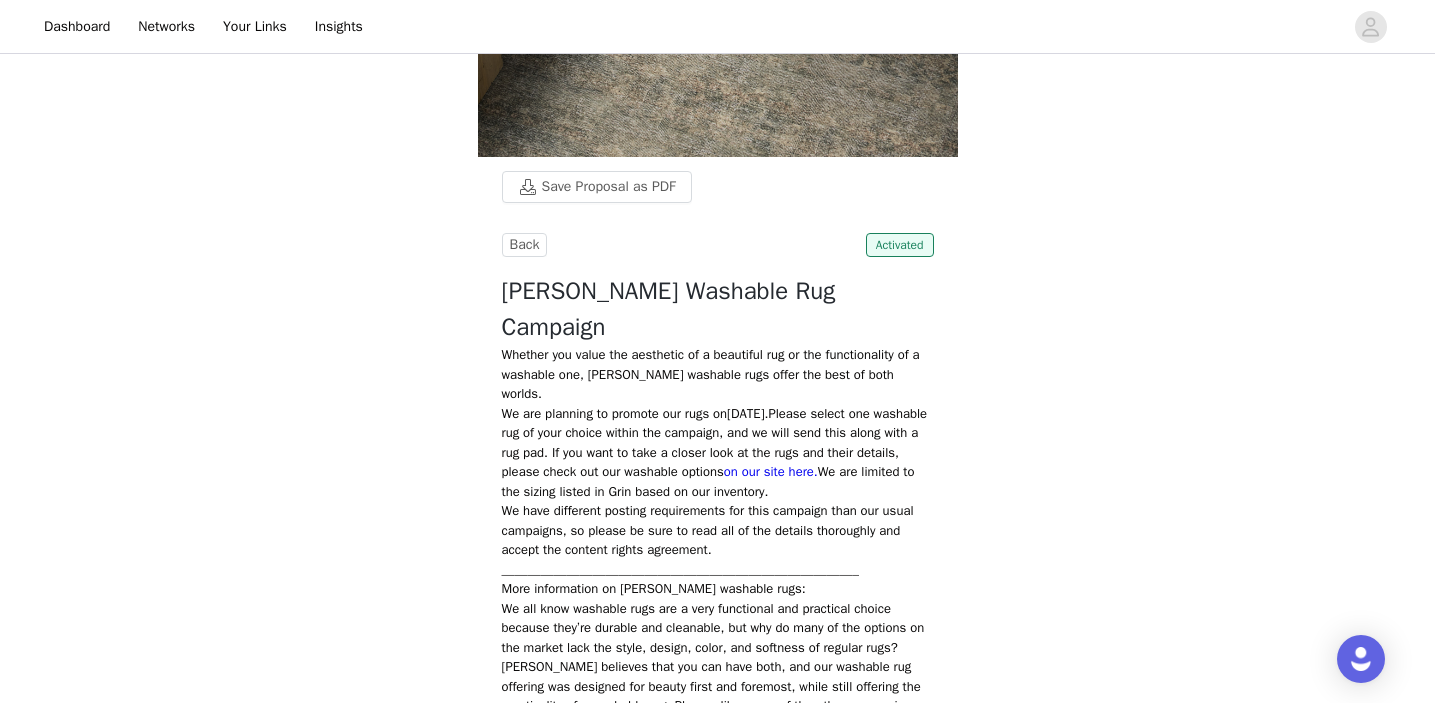 scroll, scrollTop: 506, scrollLeft: 0, axis: vertical 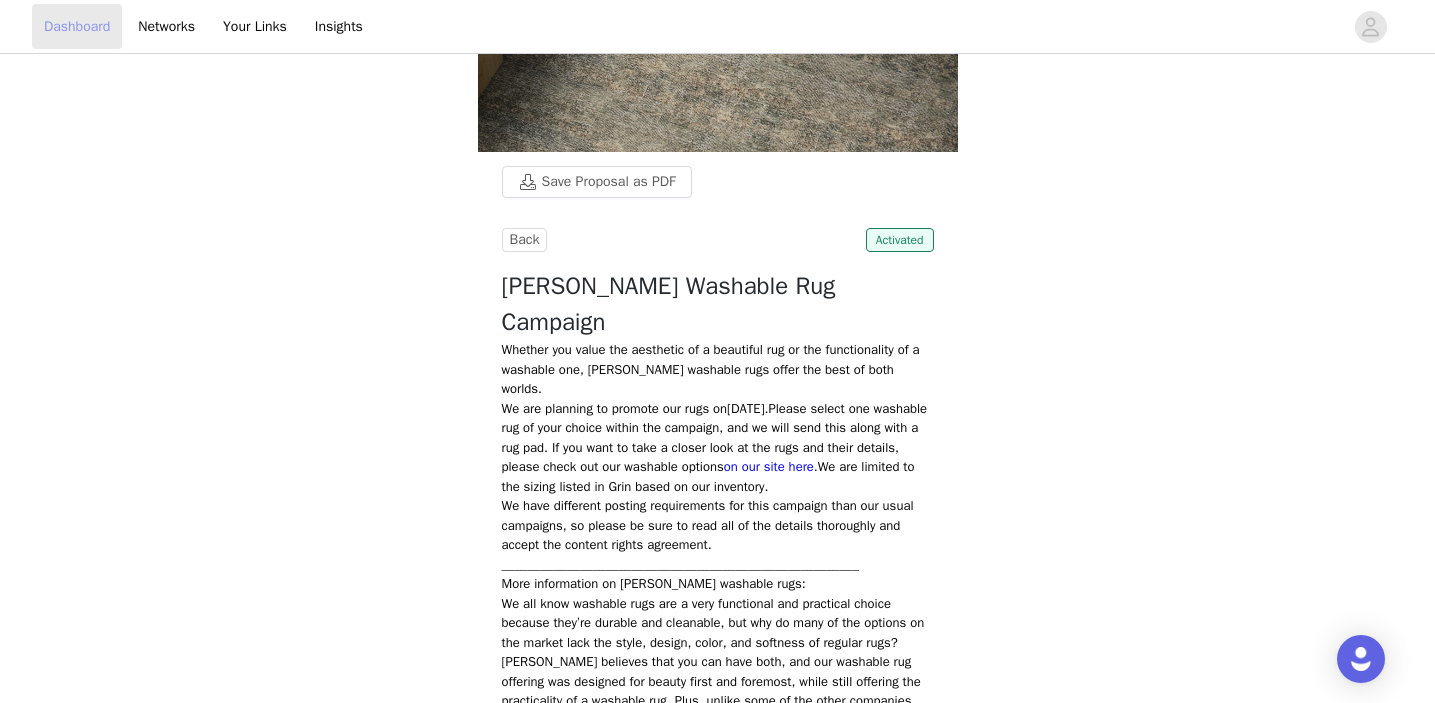 click on "Dashboard" at bounding box center (77, 26) 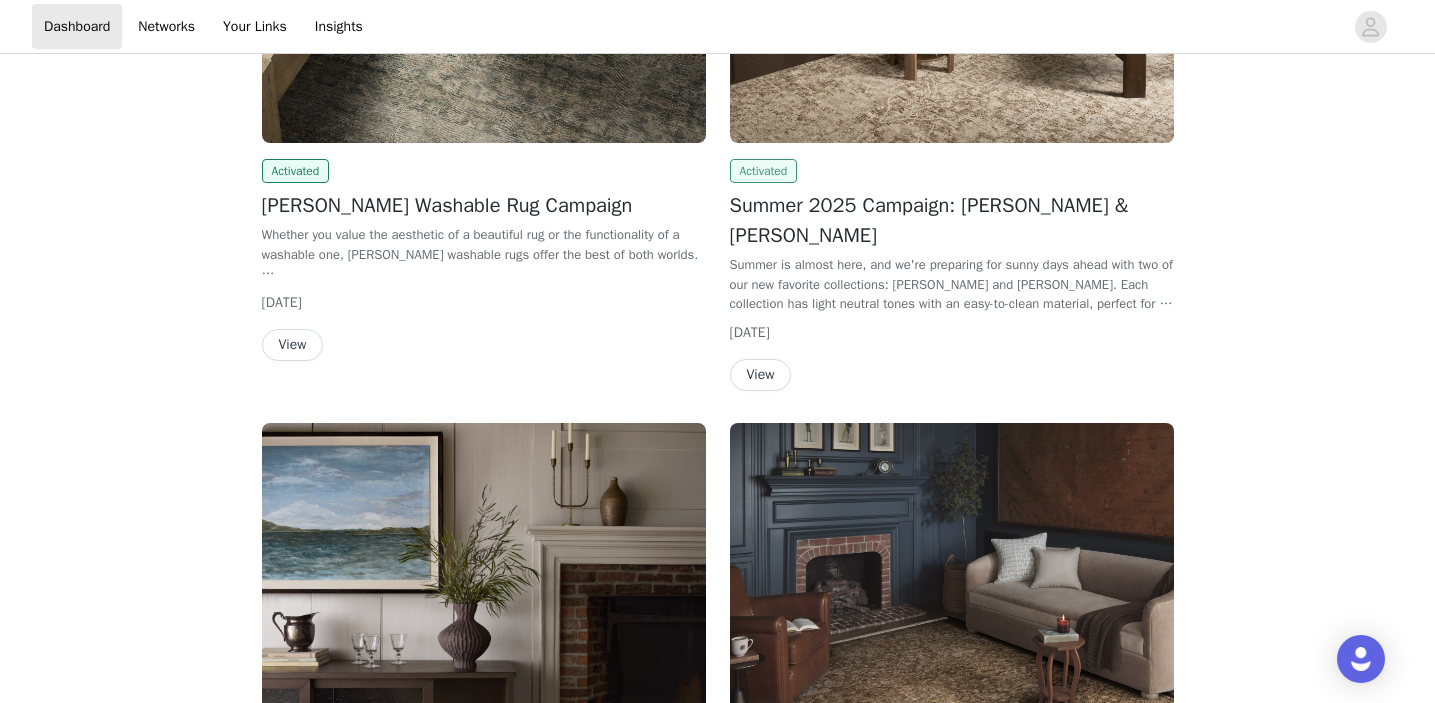 click on "Activated" at bounding box center [764, 171] 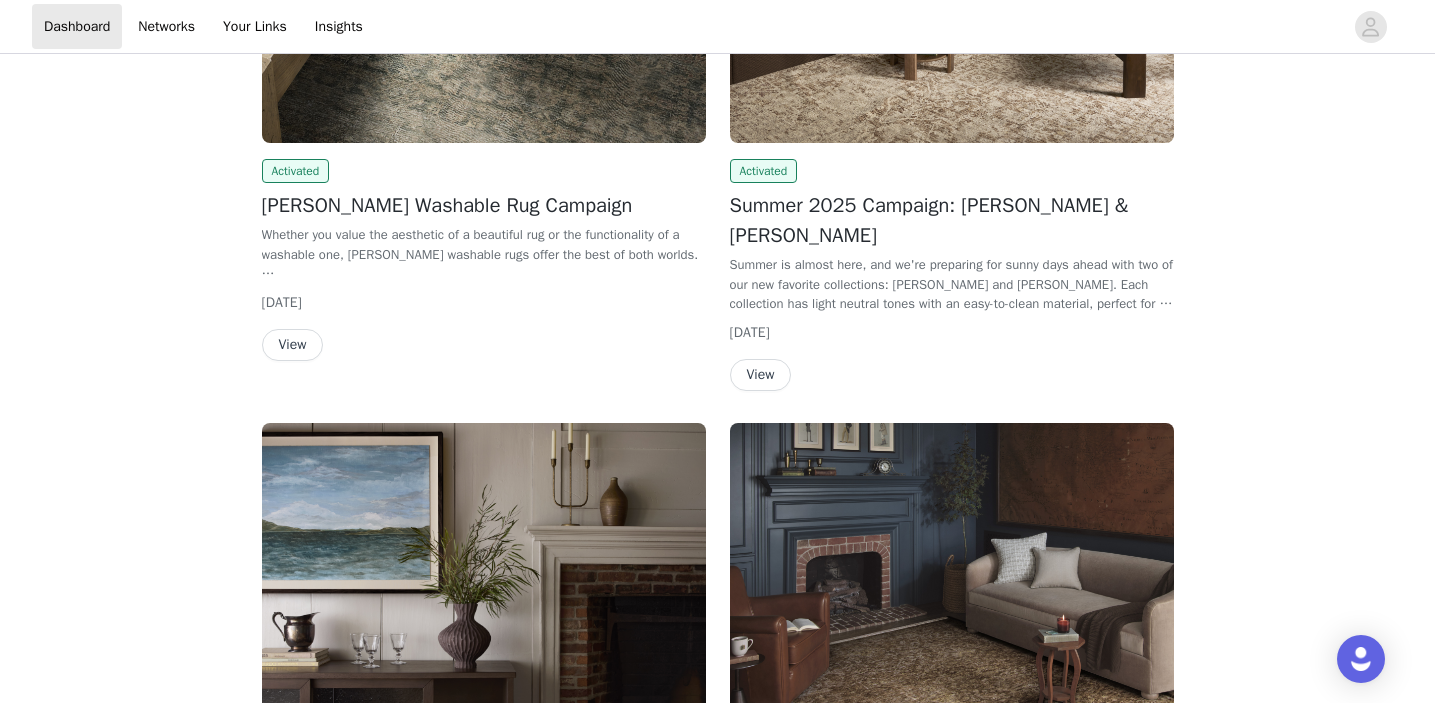 click at bounding box center (952, -24) 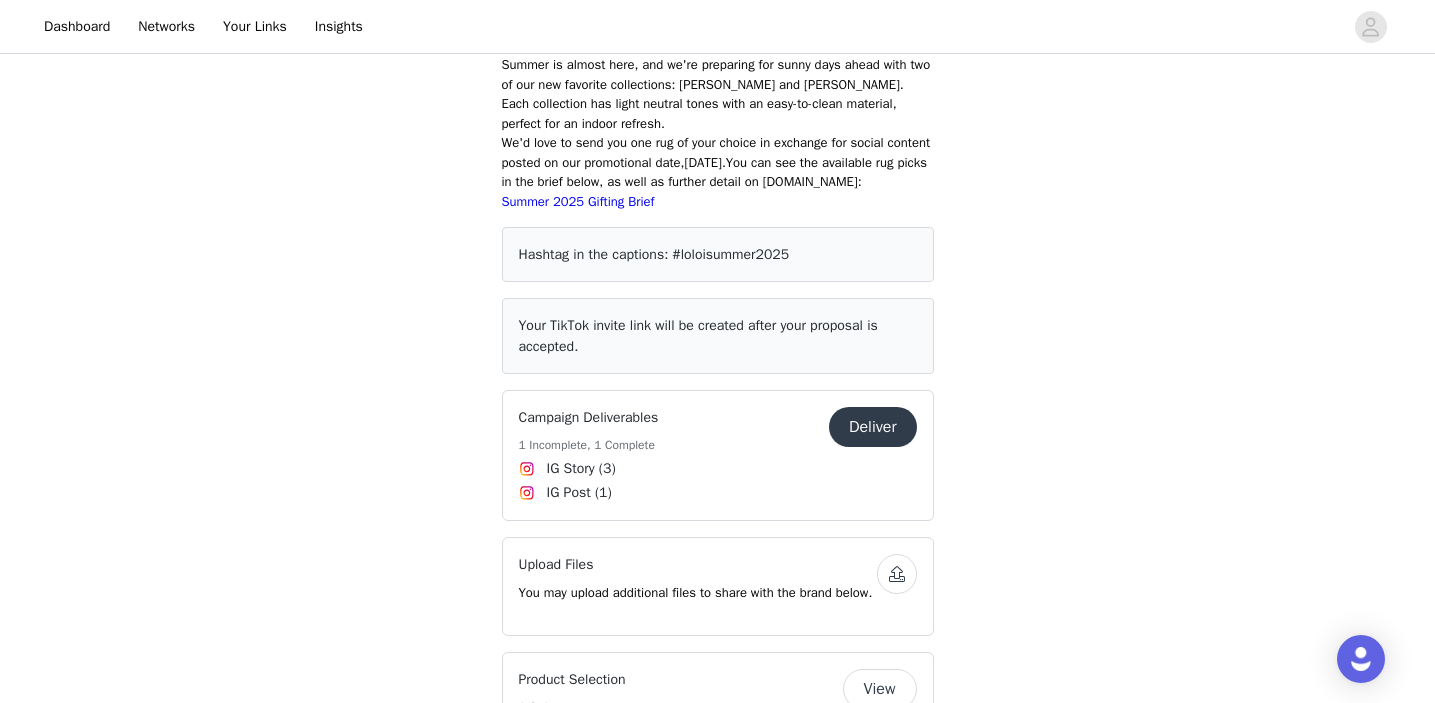 scroll, scrollTop: 833, scrollLeft: 0, axis: vertical 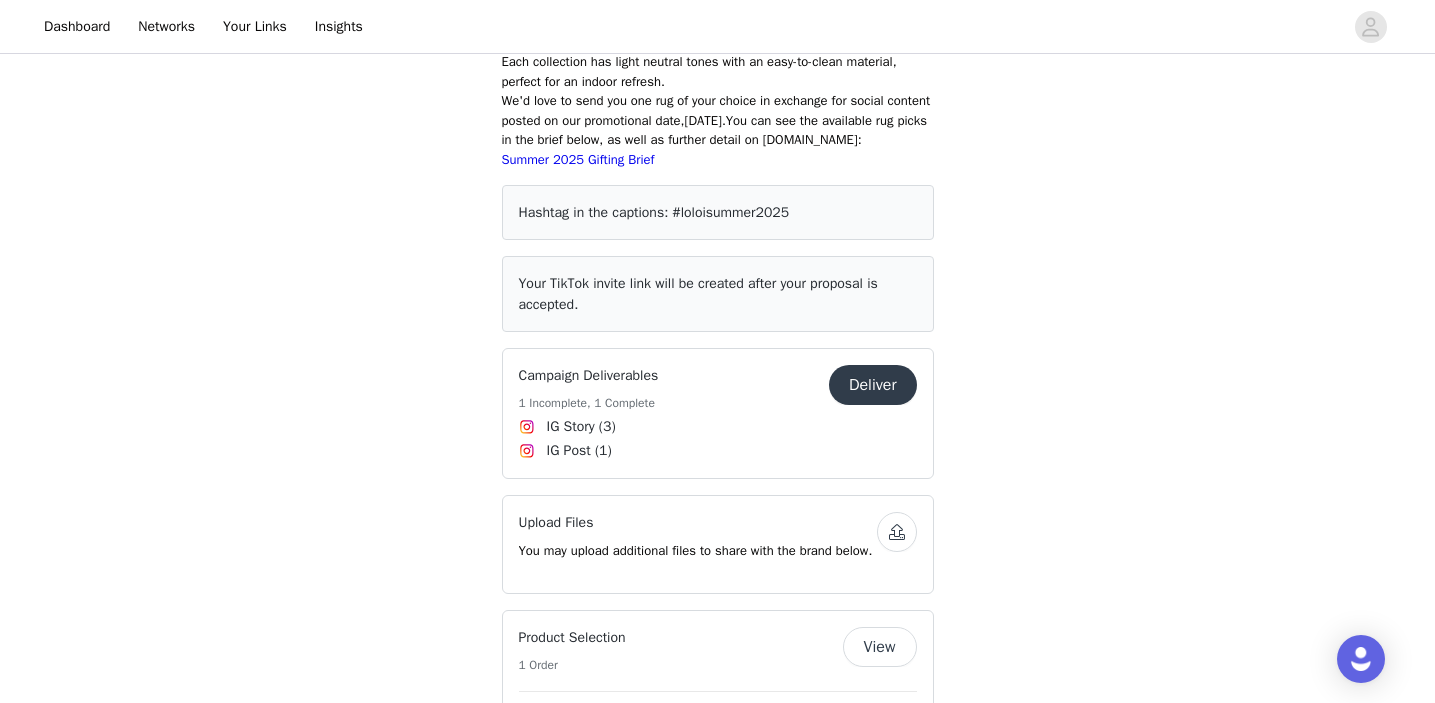 click on "Deliver" at bounding box center (873, 385) 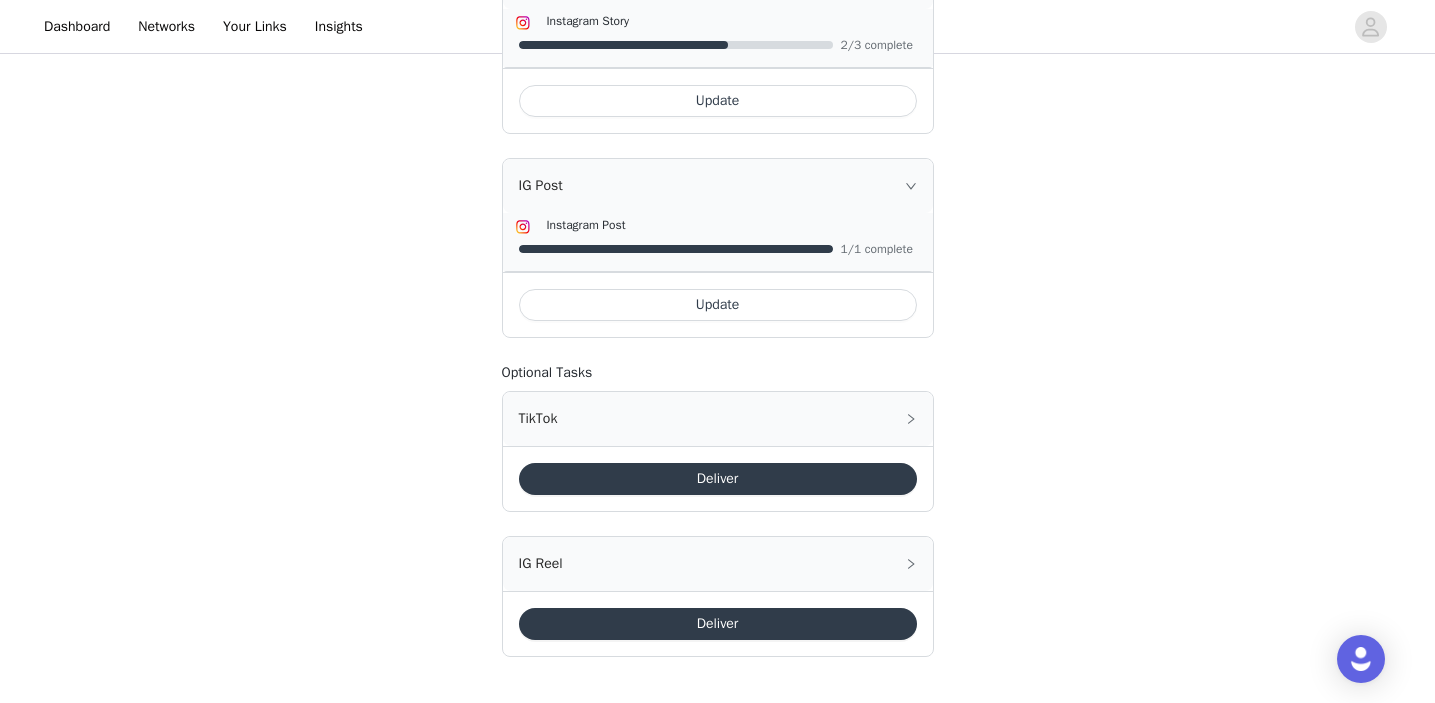 scroll, scrollTop: 643, scrollLeft: 0, axis: vertical 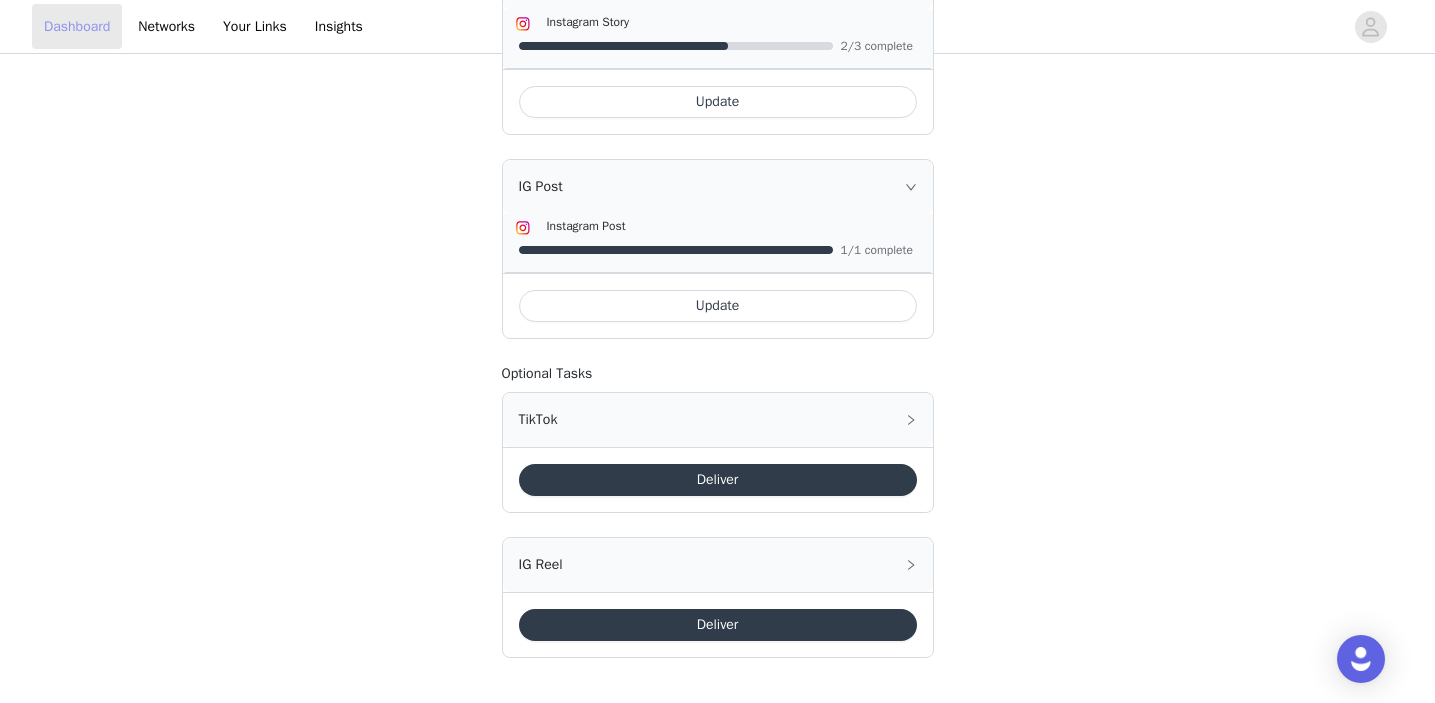click on "Dashboard" at bounding box center (77, 26) 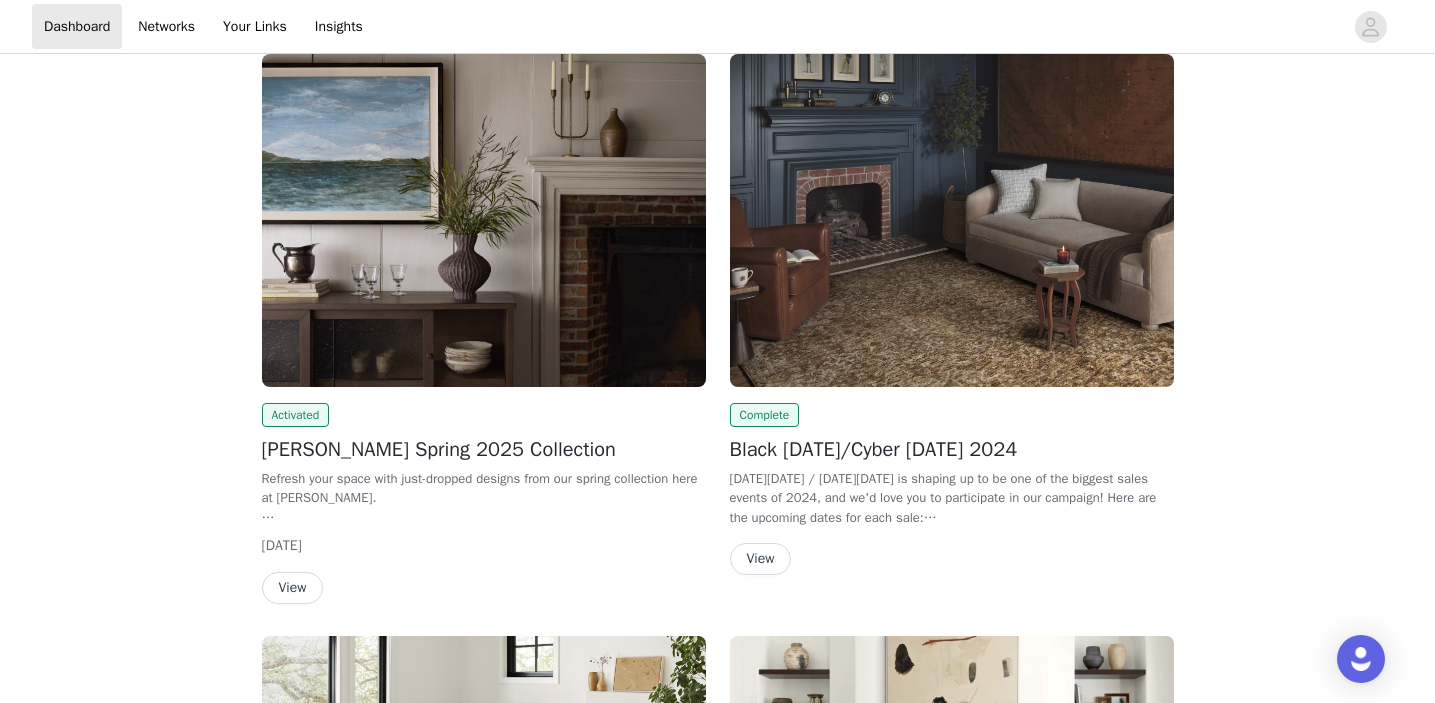 scroll, scrollTop: 921, scrollLeft: 0, axis: vertical 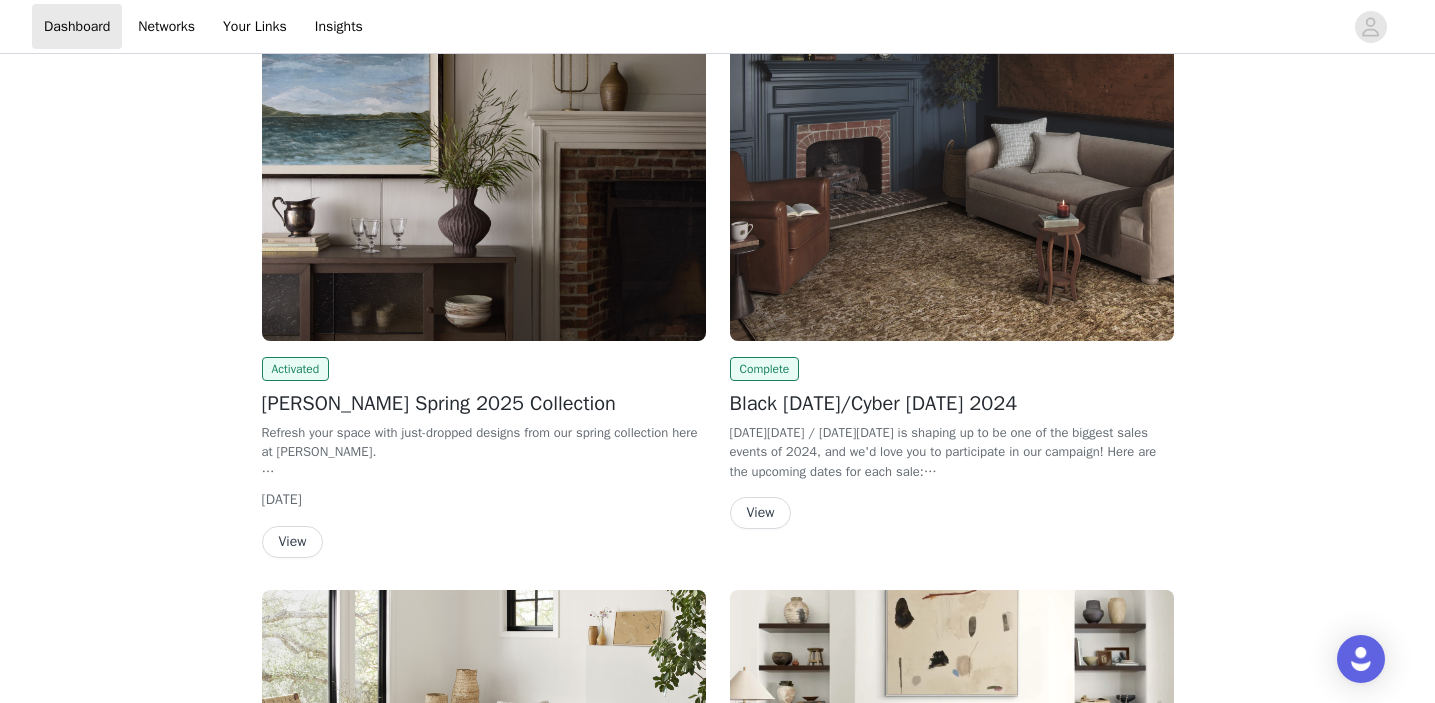 click at bounding box center (484, 174) 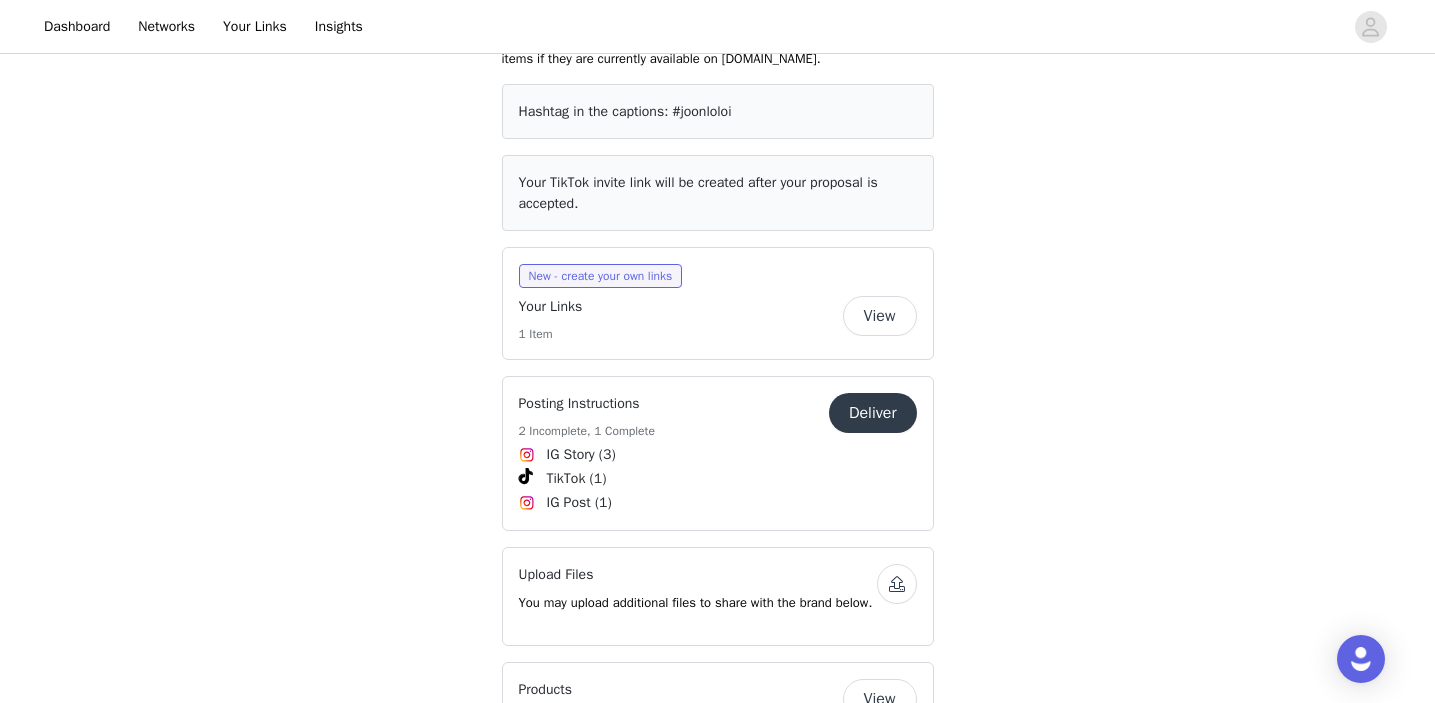 scroll, scrollTop: 941, scrollLeft: 0, axis: vertical 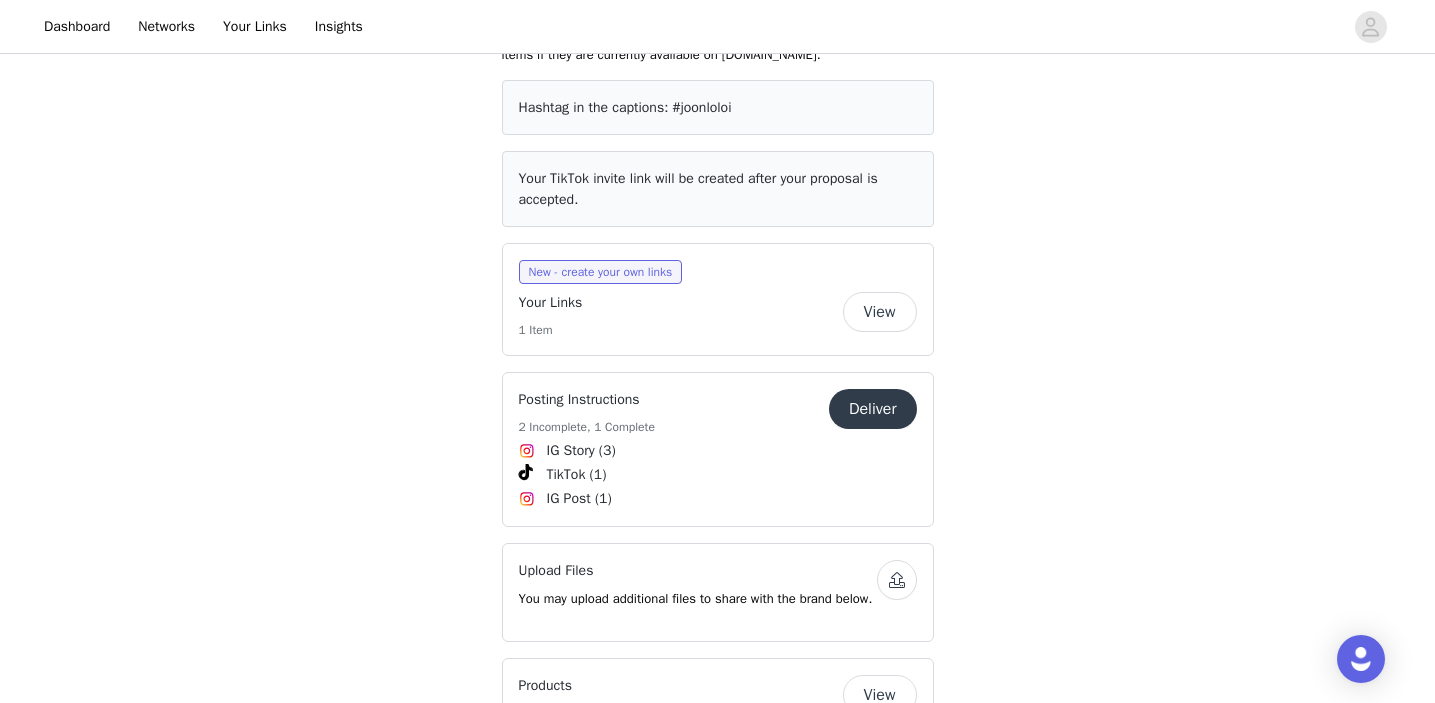 click on "Deliver" at bounding box center [873, 409] 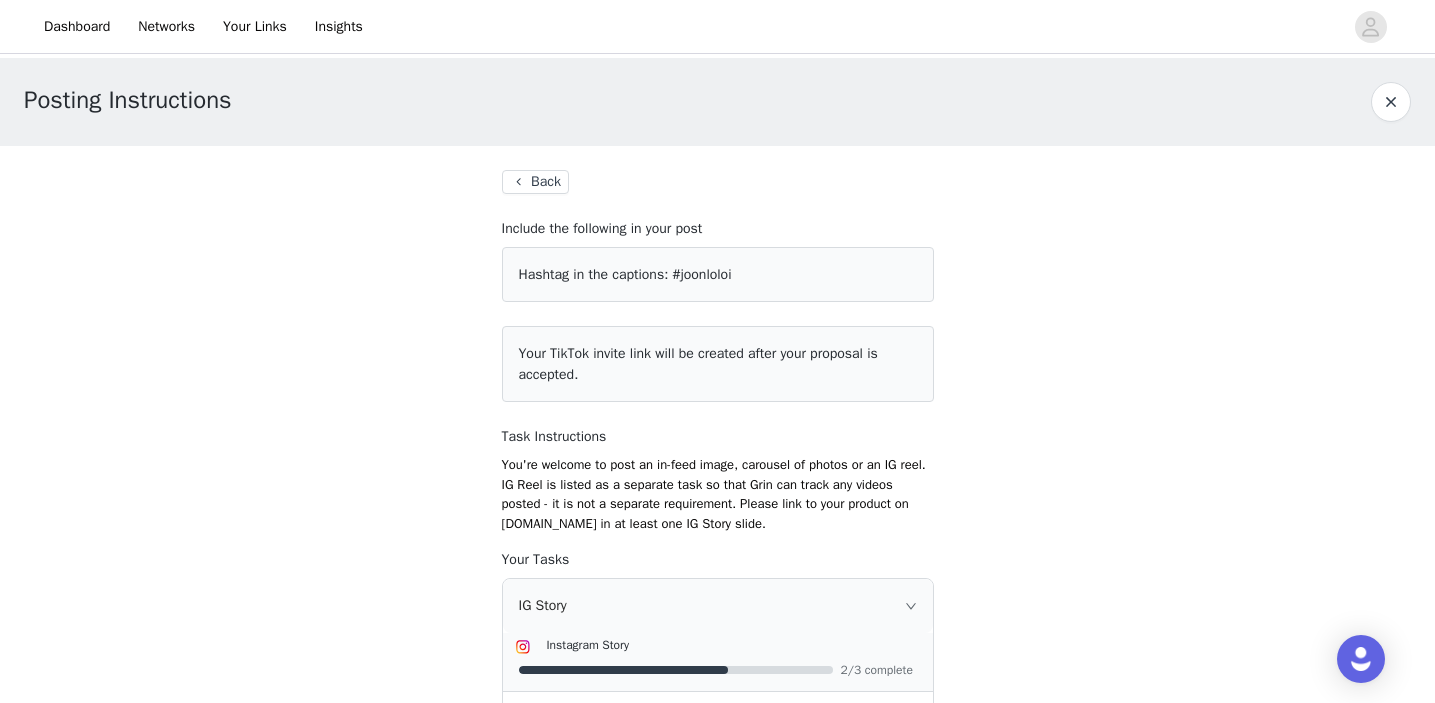 scroll, scrollTop: 0, scrollLeft: 0, axis: both 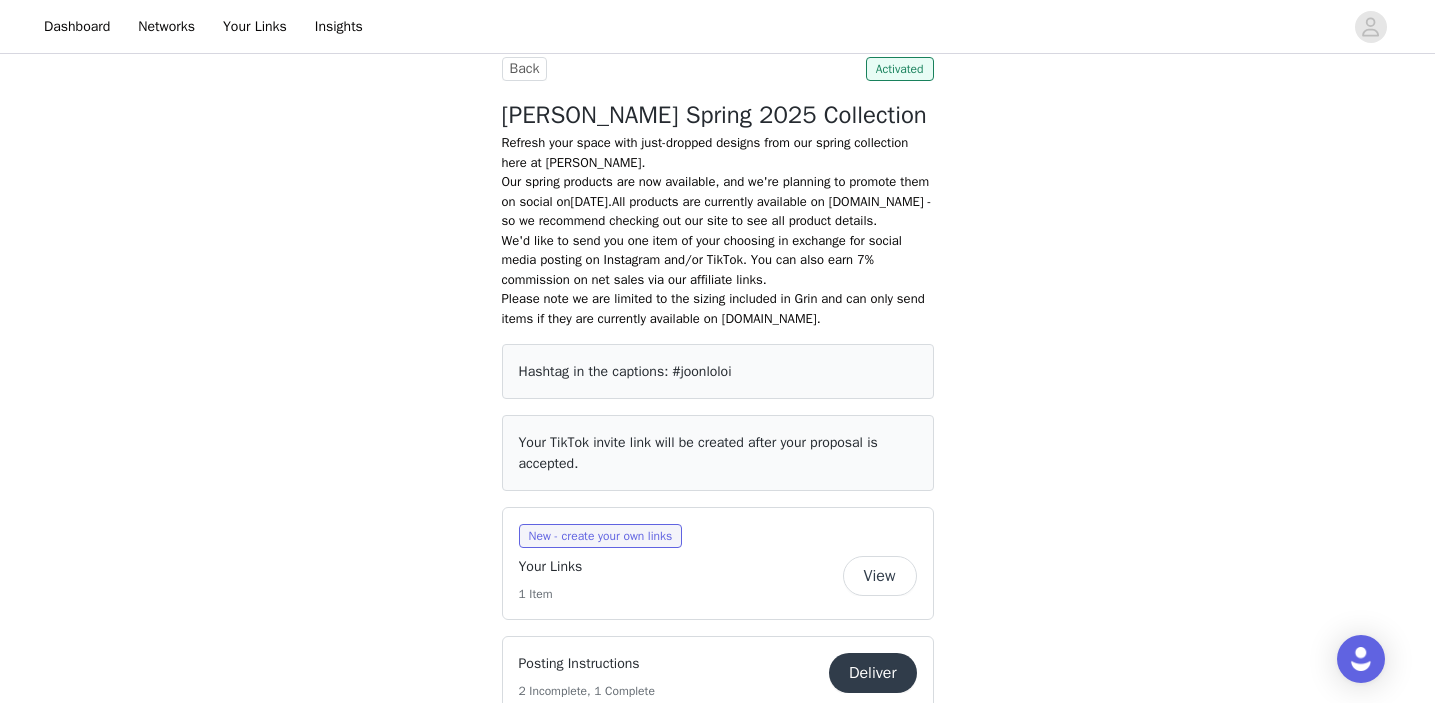 click on "View" at bounding box center [880, 576] 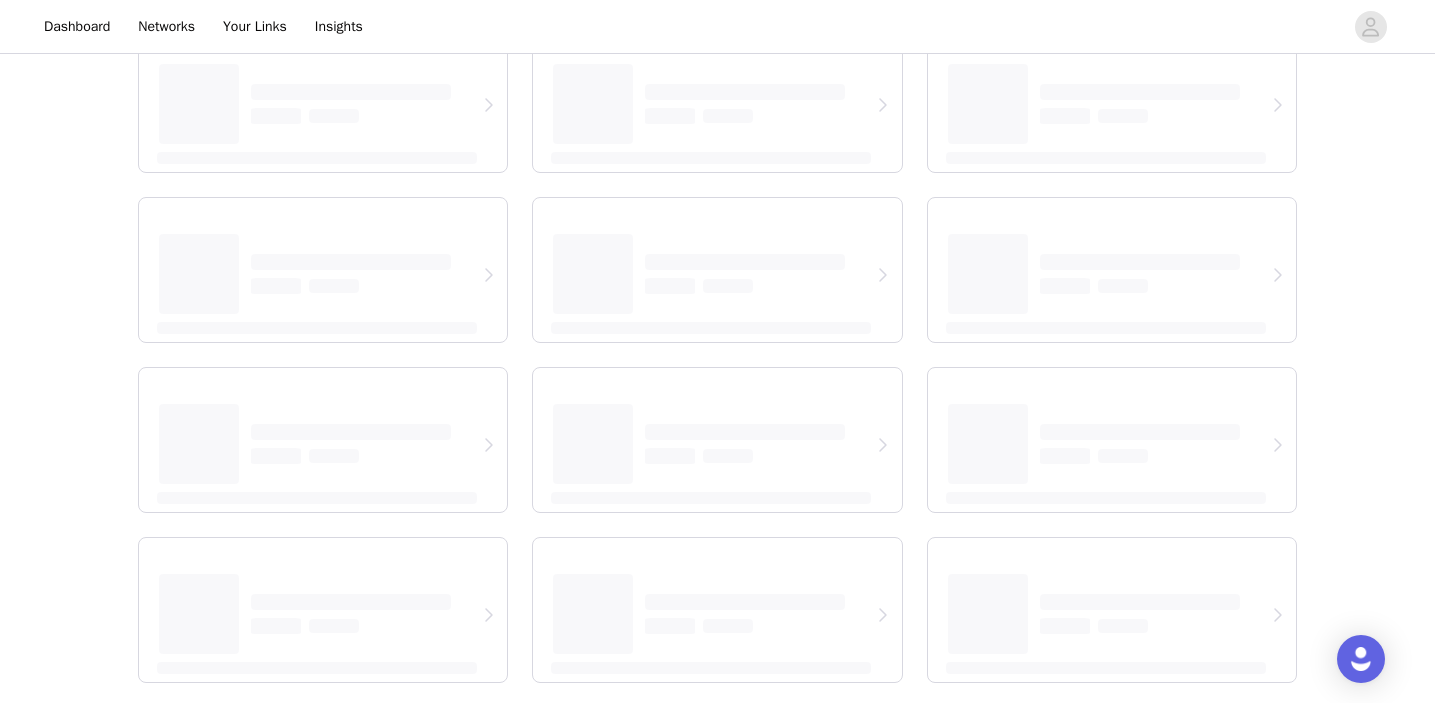 scroll, scrollTop: 0, scrollLeft: 0, axis: both 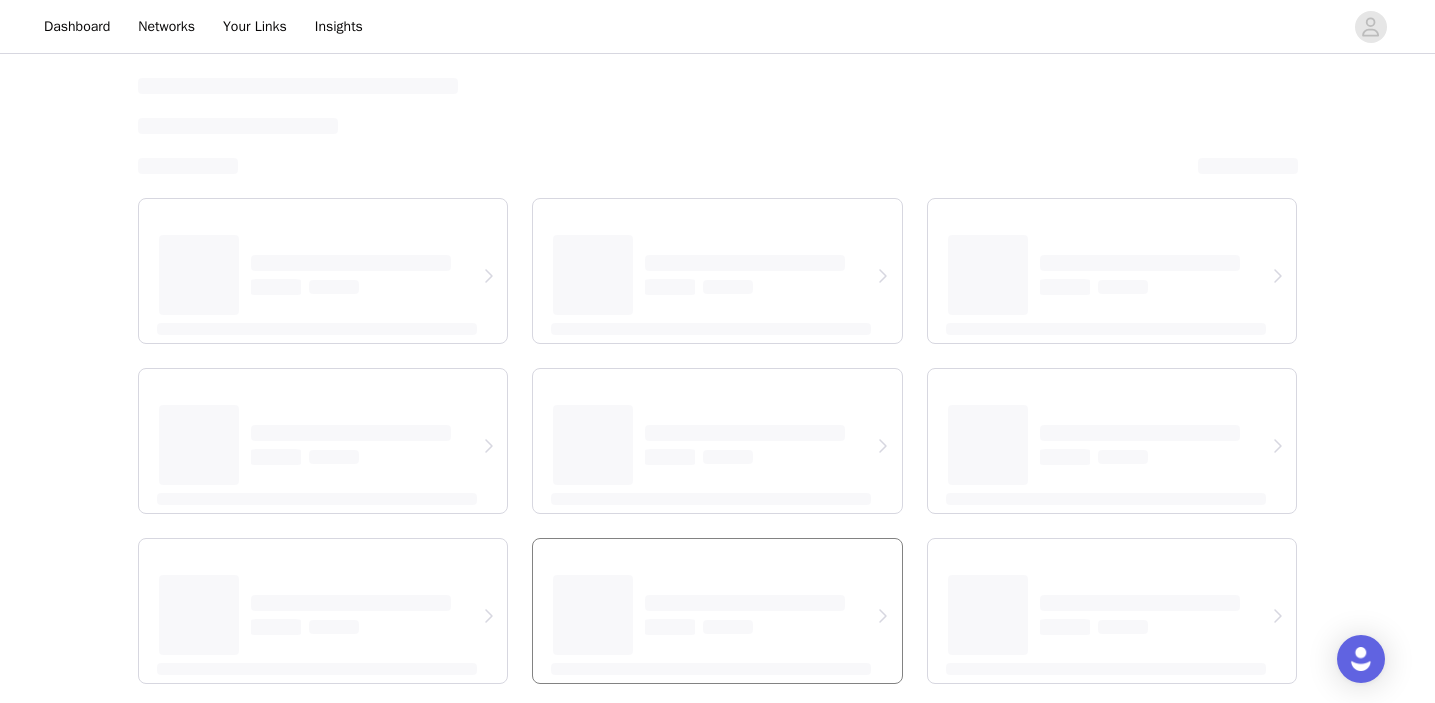 select on "12" 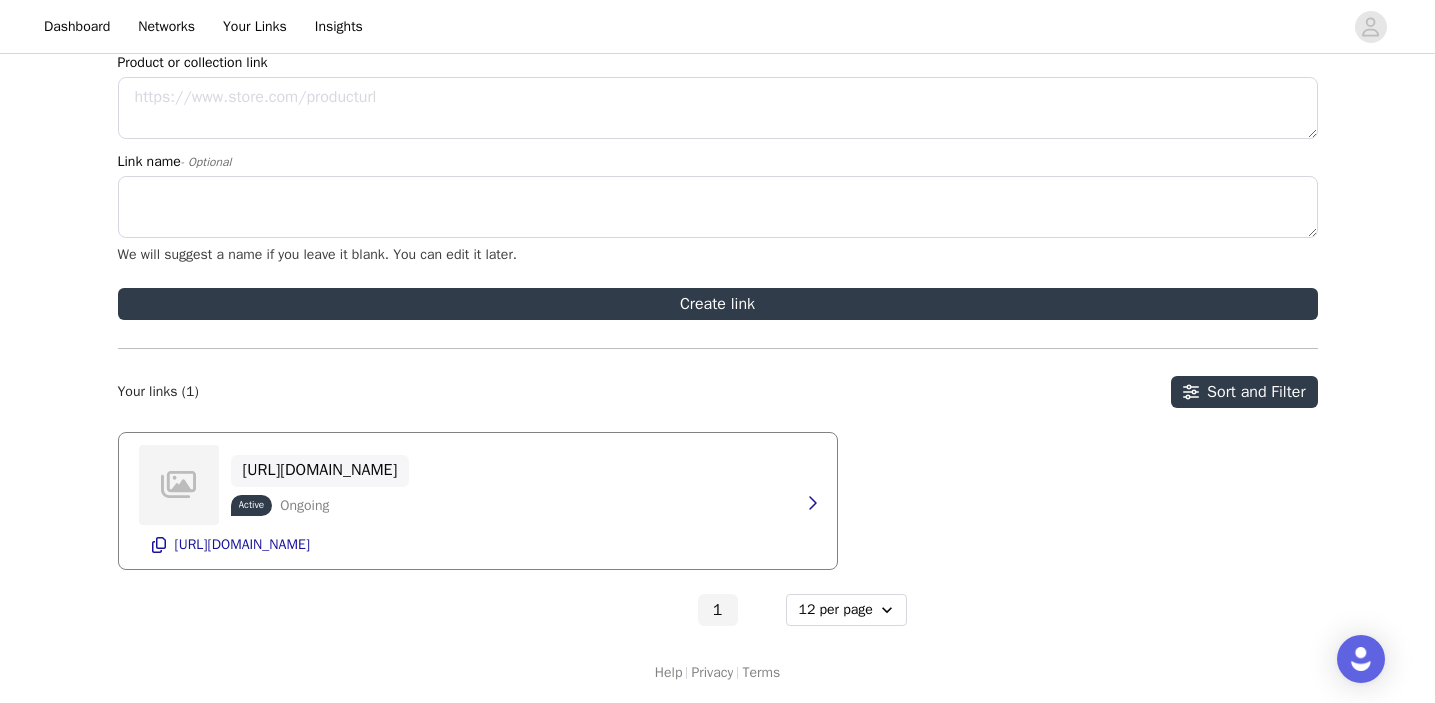 scroll, scrollTop: 150, scrollLeft: 0, axis: vertical 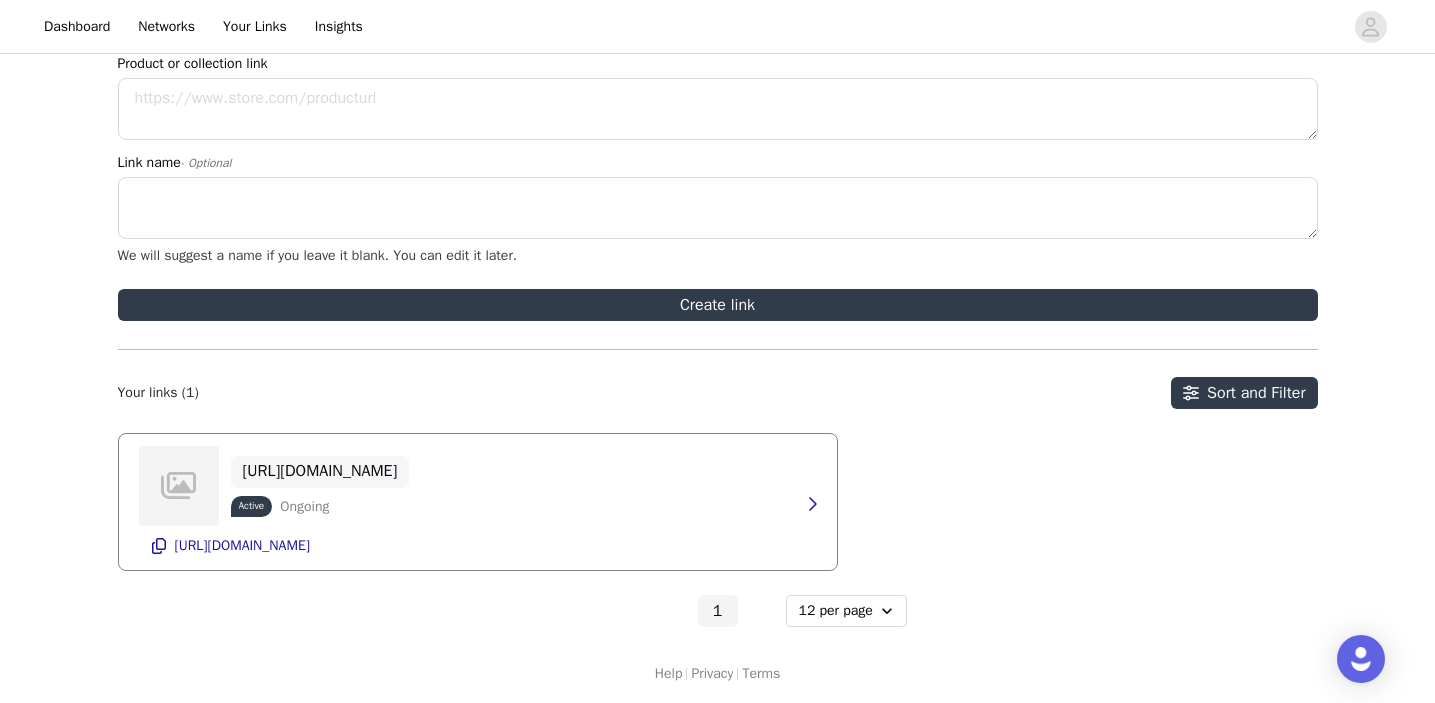 click on "[URL][DOMAIN_NAME]" at bounding box center [320, 471] 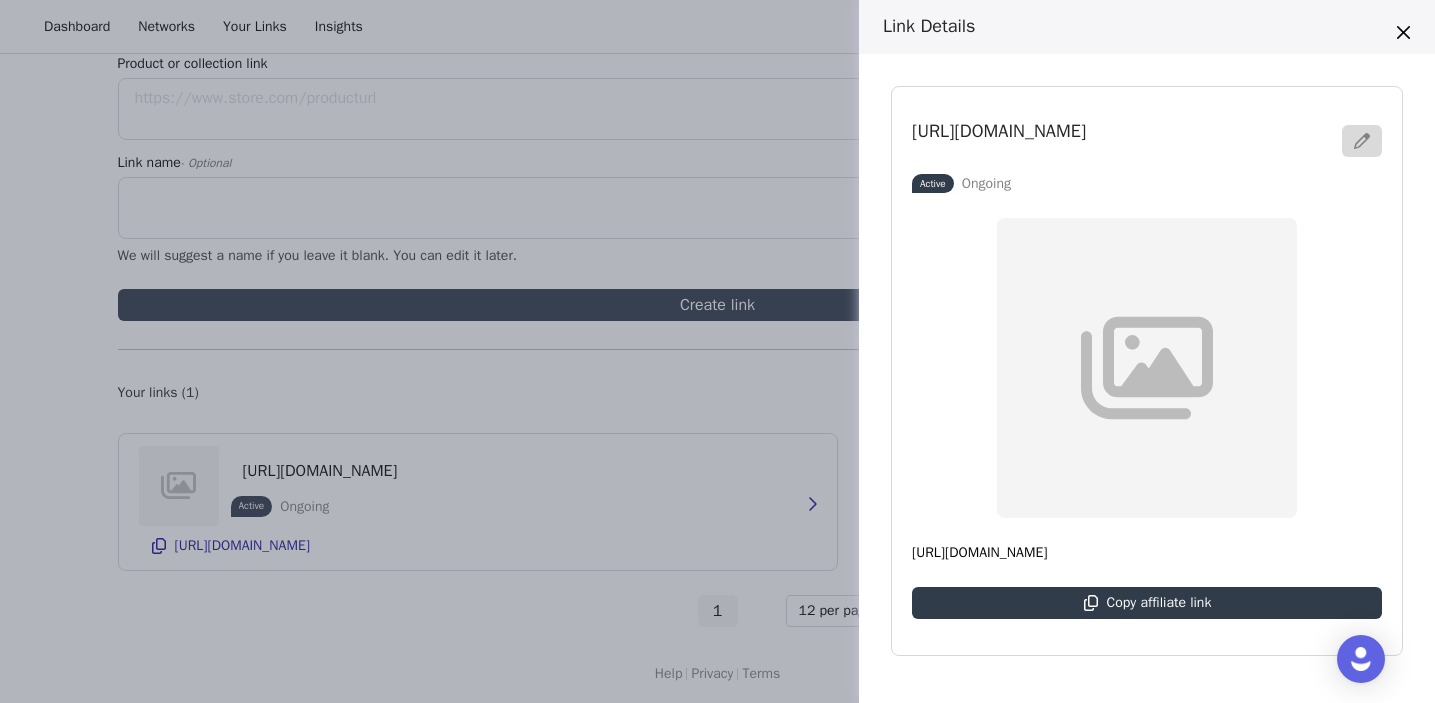 click on "Link Details [URL][DOMAIN_NAME] Active Ongoing [URL][DOMAIN_NAME] Copy affiliate link Destination URL: [URL][DOMAIN_NAME] Programs: [PERSON_NAME] Spring 2025 Collection Payout Details: Percentage of Sale 7% Start Date: [DATE] End Date: Ongoing" at bounding box center [717, 351] 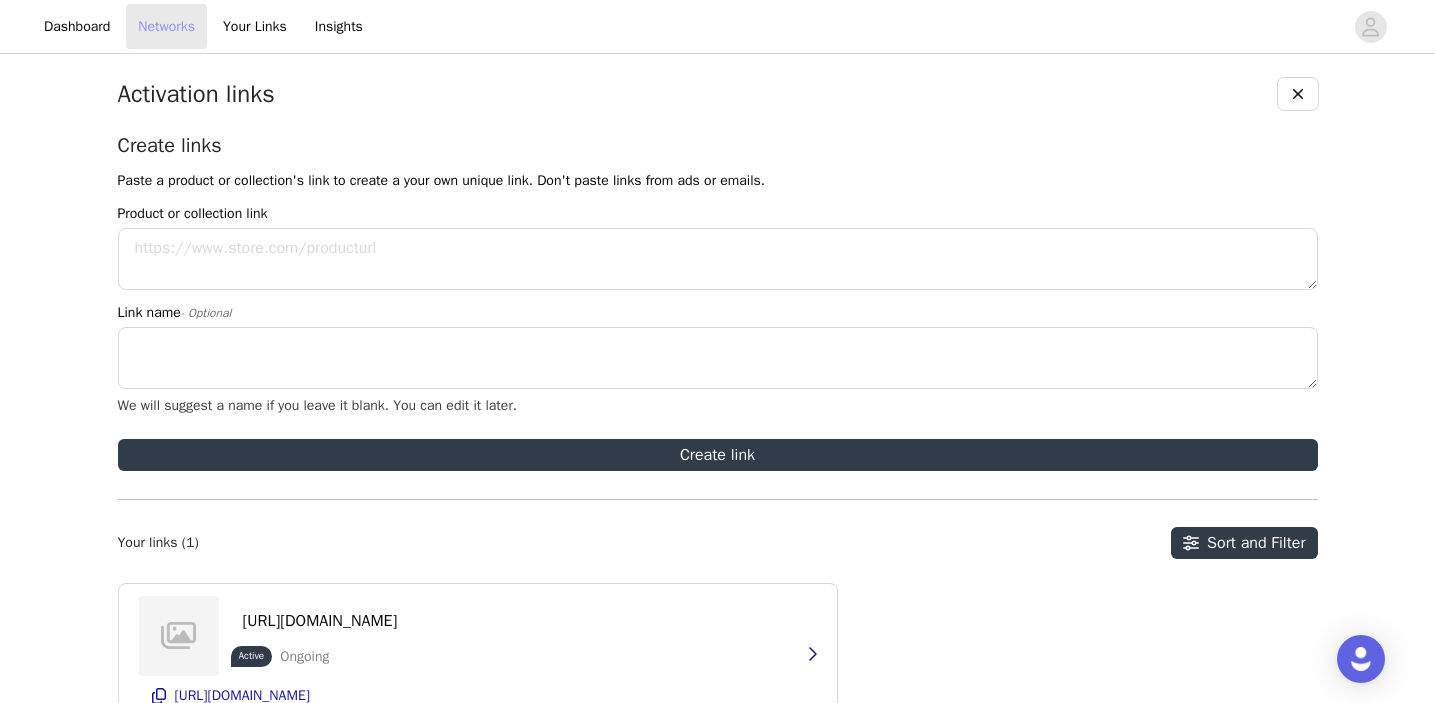 scroll, scrollTop: 150, scrollLeft: 0, axis: vertical 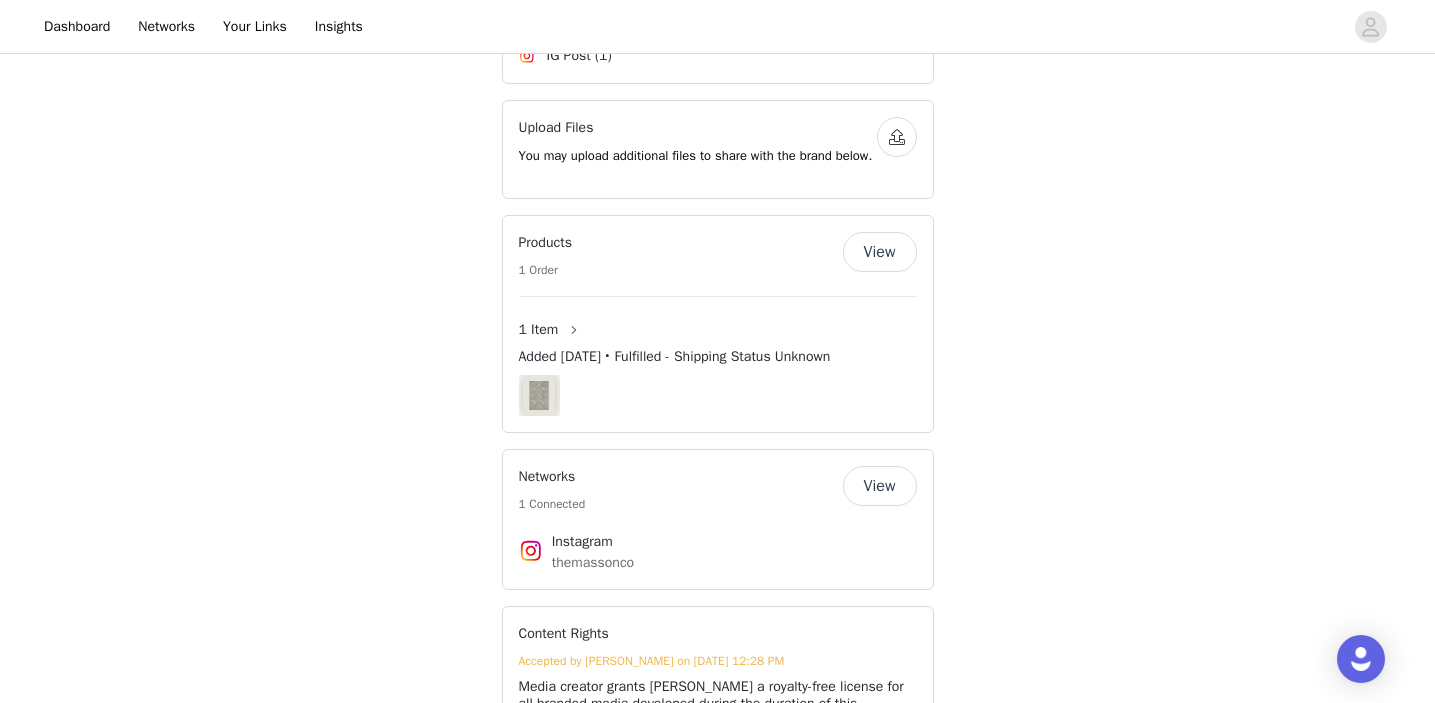 click at bounding box center (539, 395) 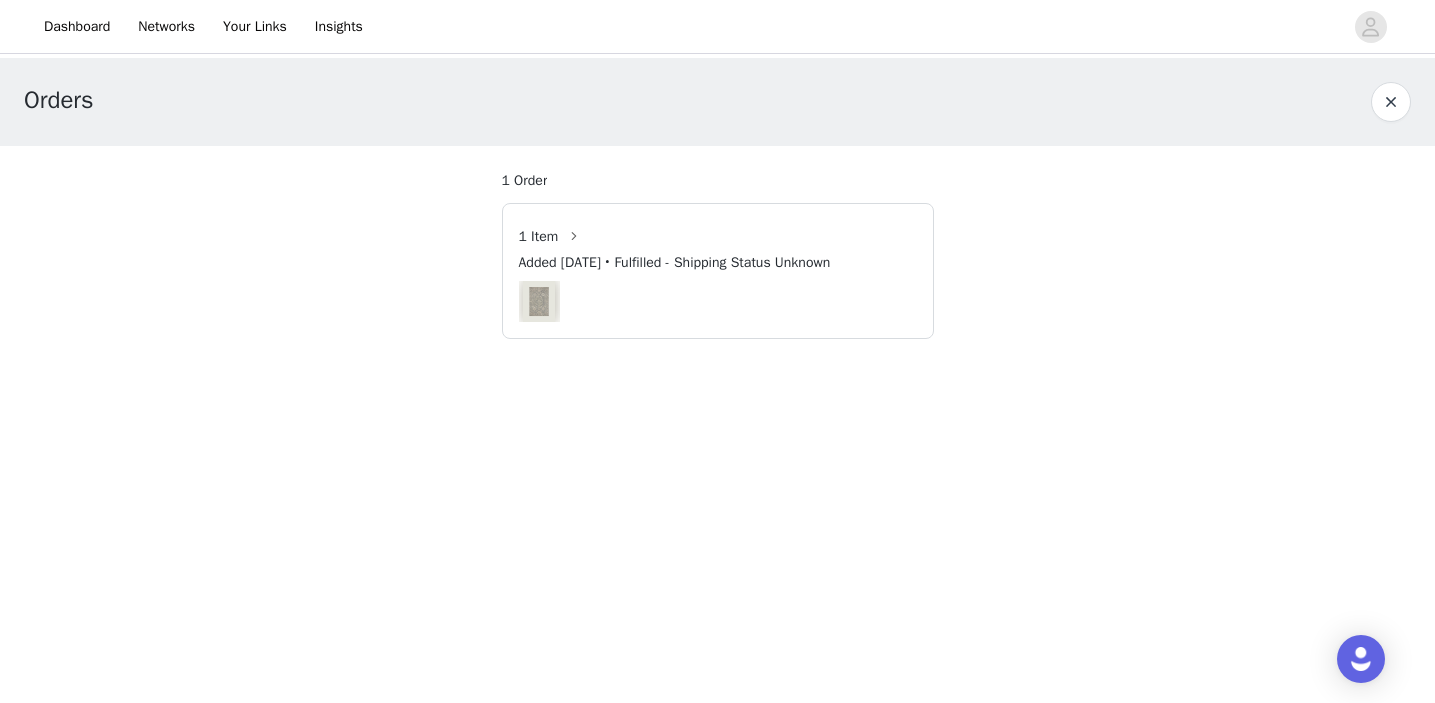 click at bounding box center [539, 301] 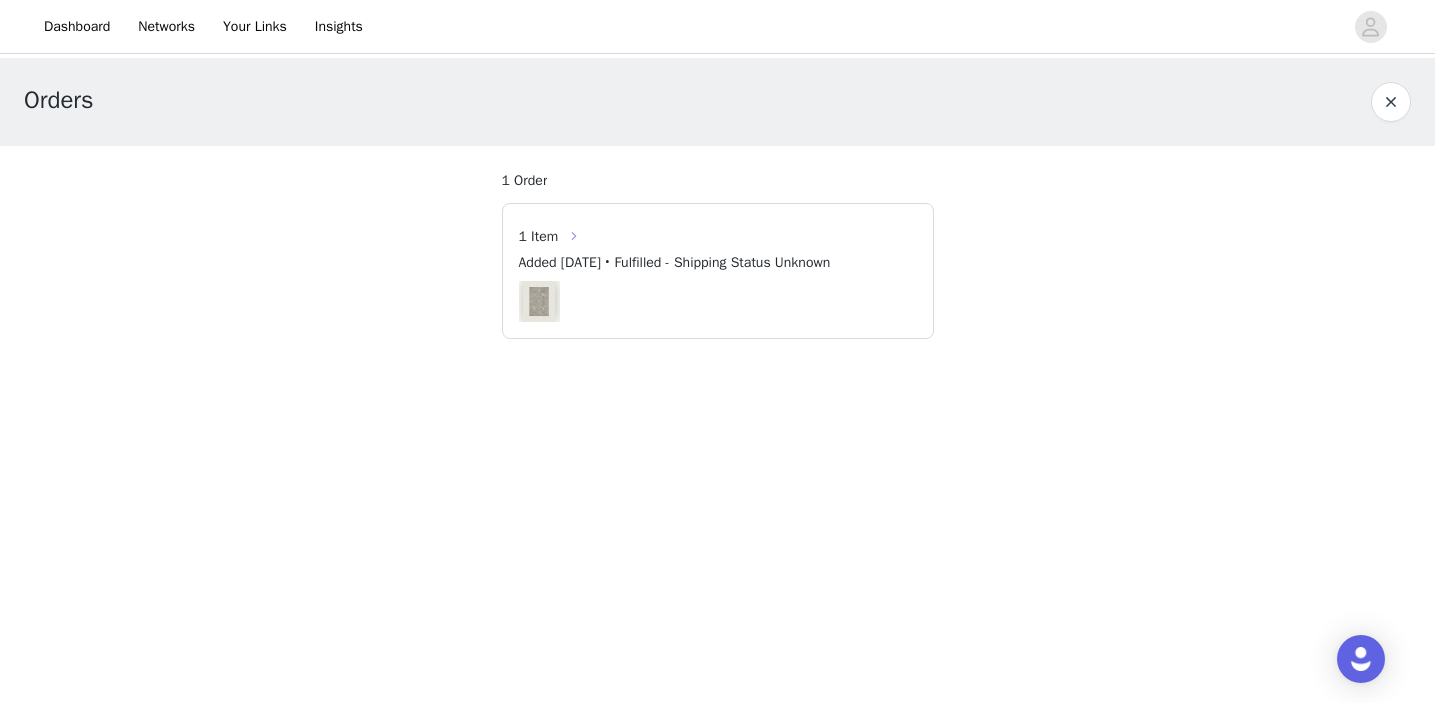 click at bounding box center [574, 236] 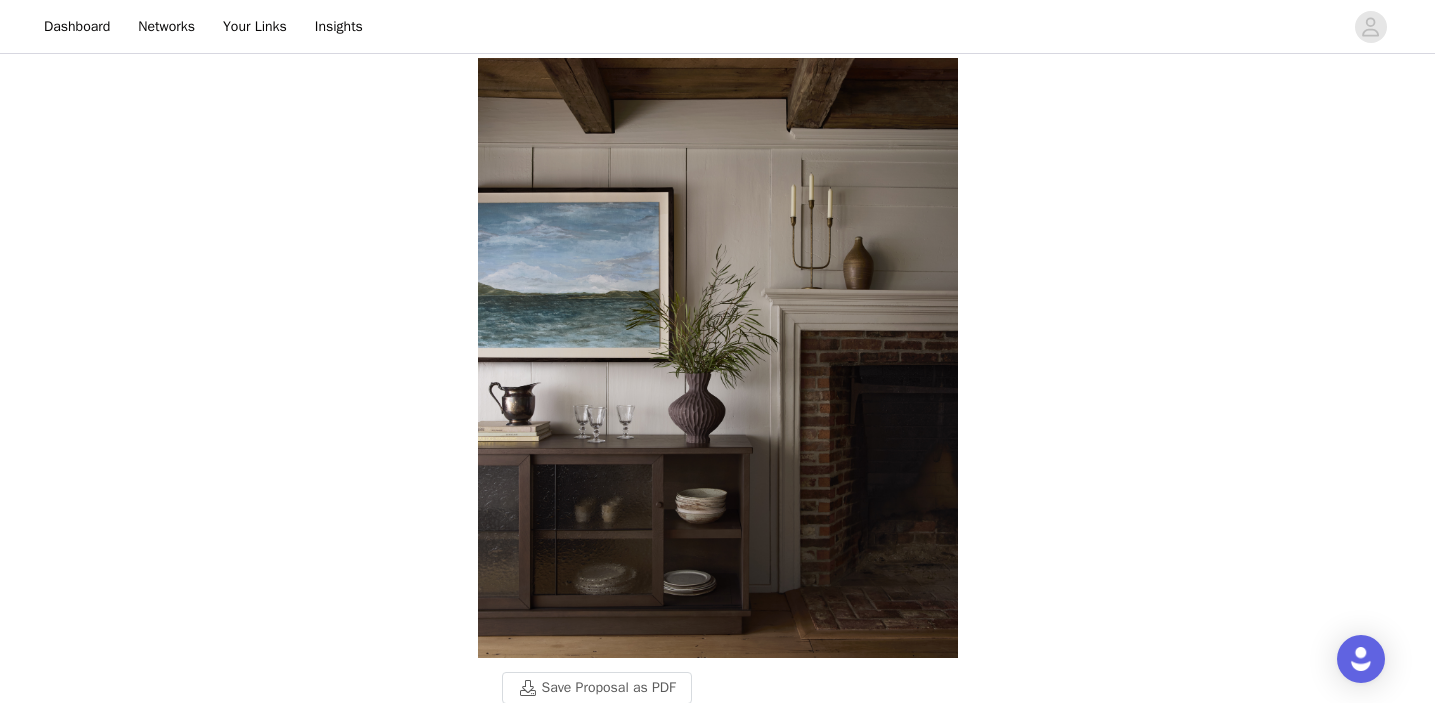scroll, scrollTop: 0, scrollLeft: 0, axis: both 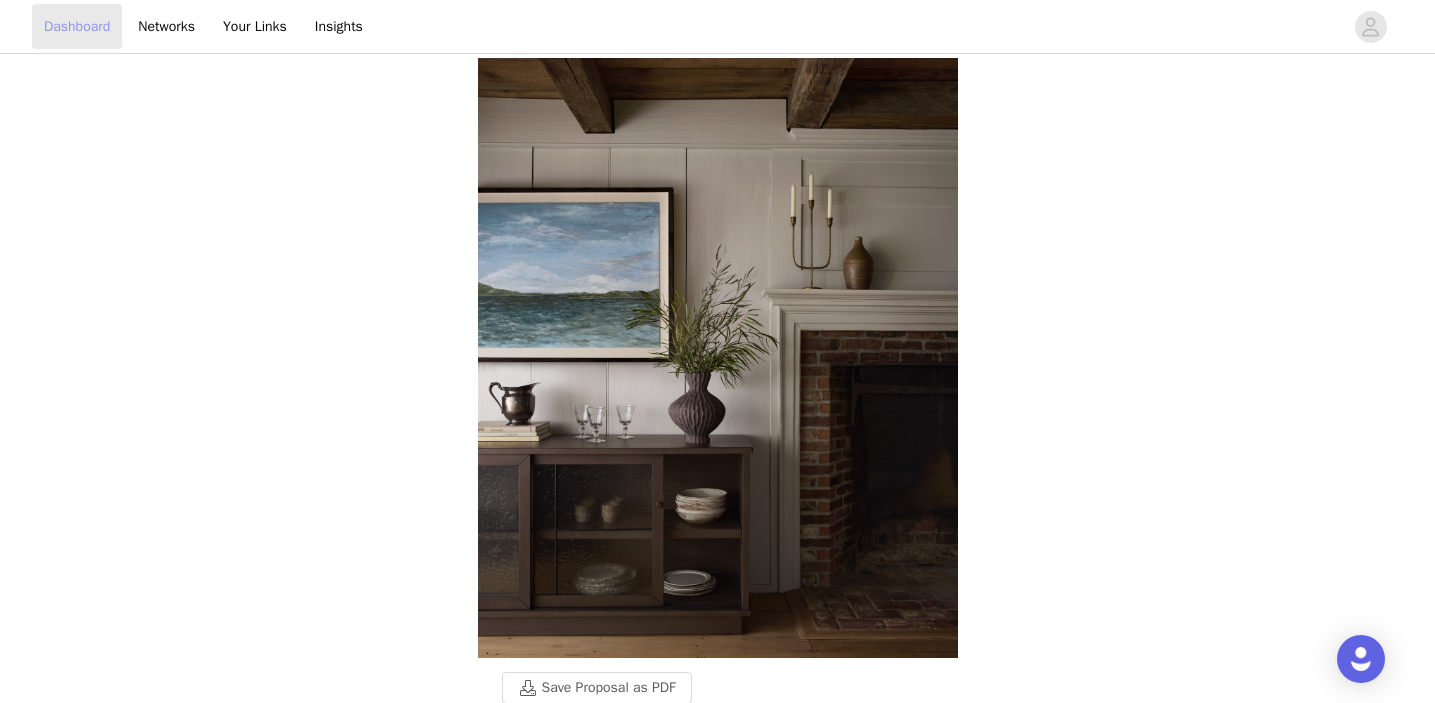 click on "Dashboard" at bounding box center (77, 26) 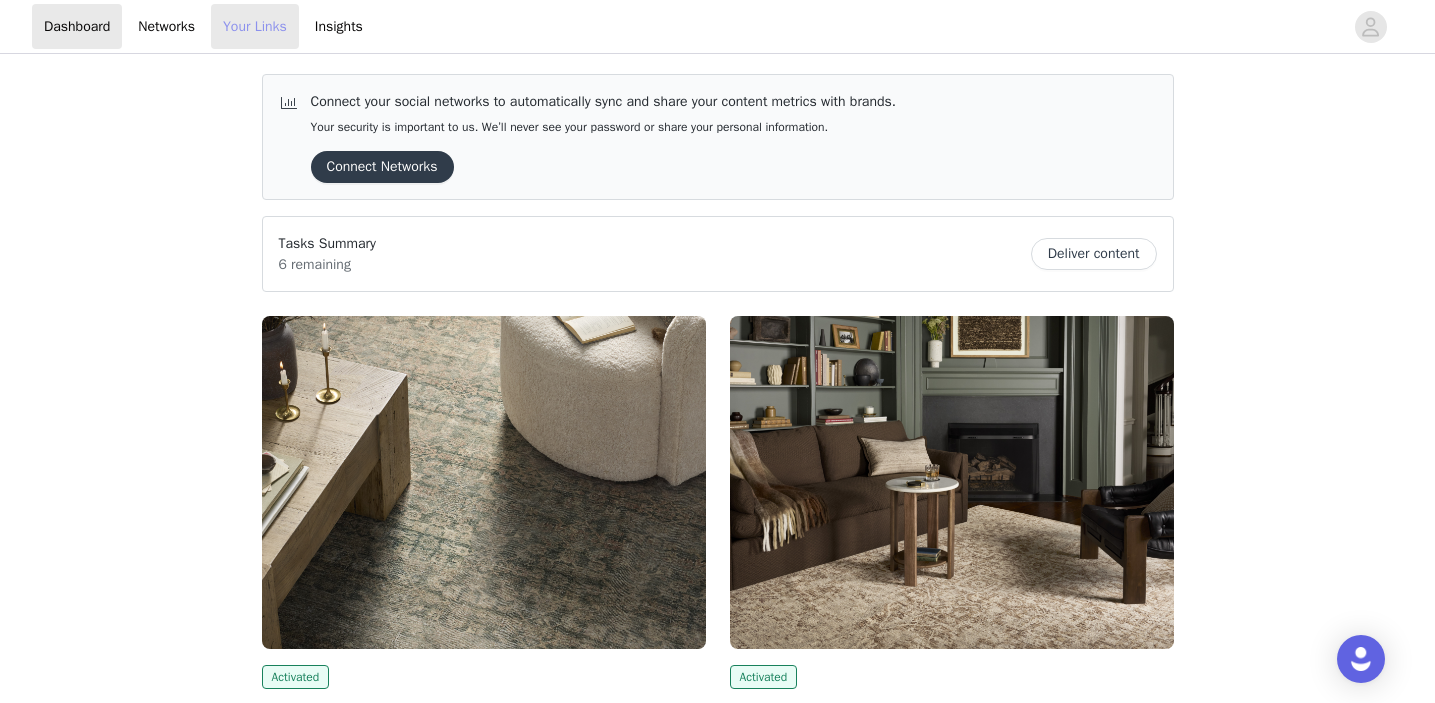 scroll, scrollTop: 0, scrollLeft: 0, axis: both 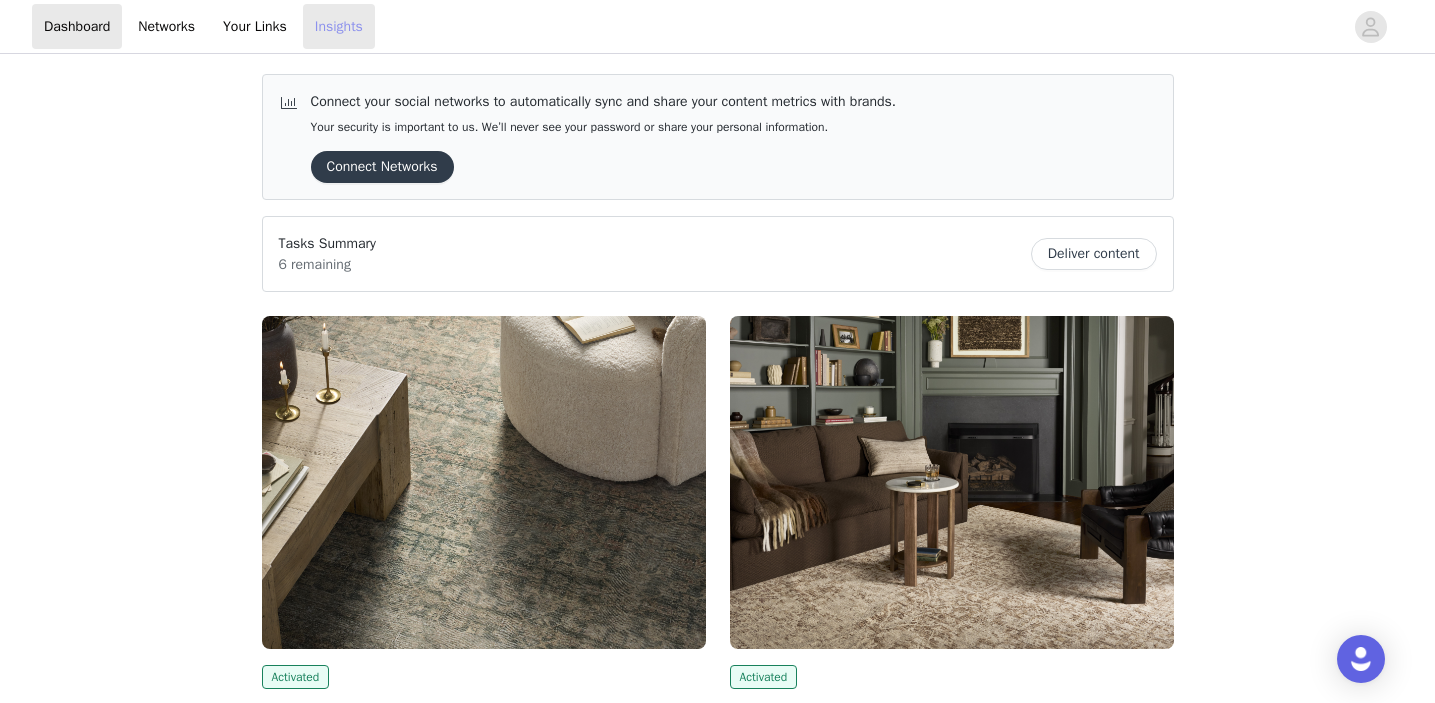 click on "Insights" at bounding box center [339, 26] 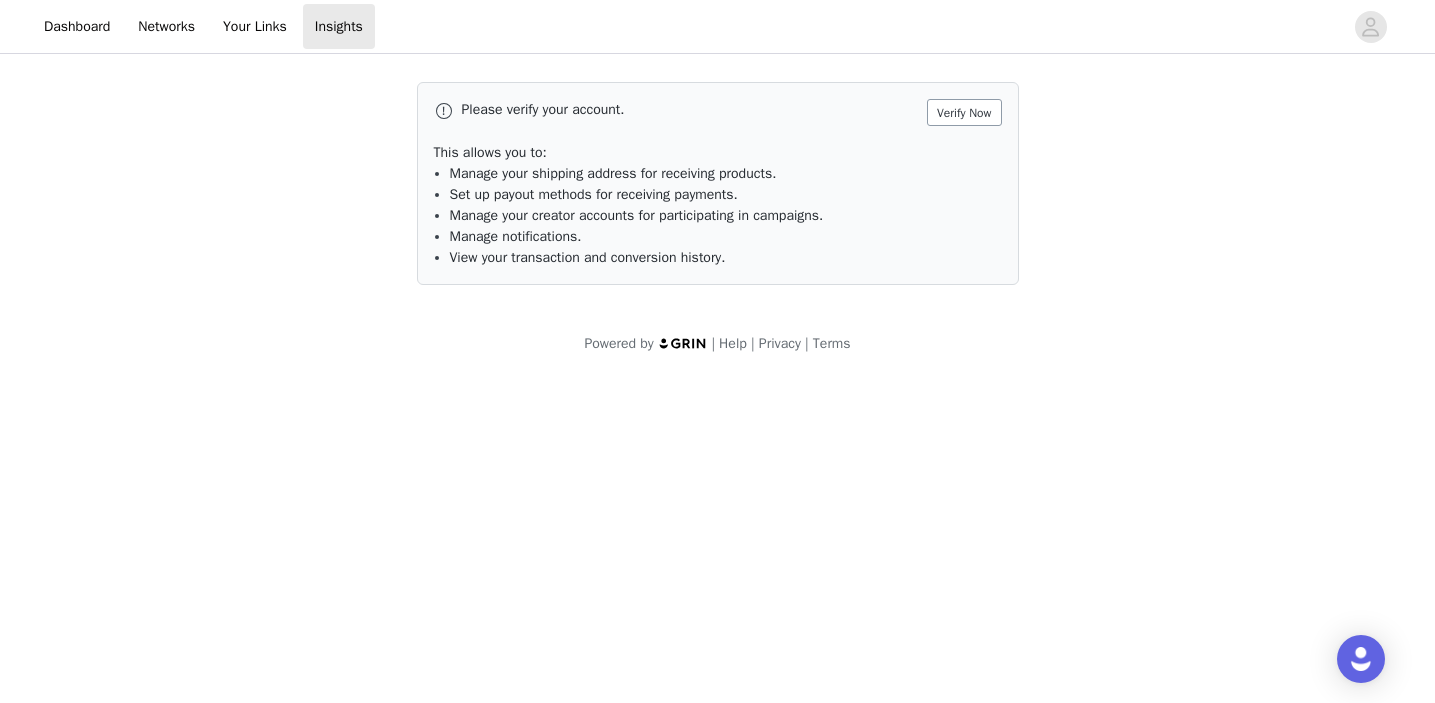 click on "Verify Now" at bounding box center (964, 112) 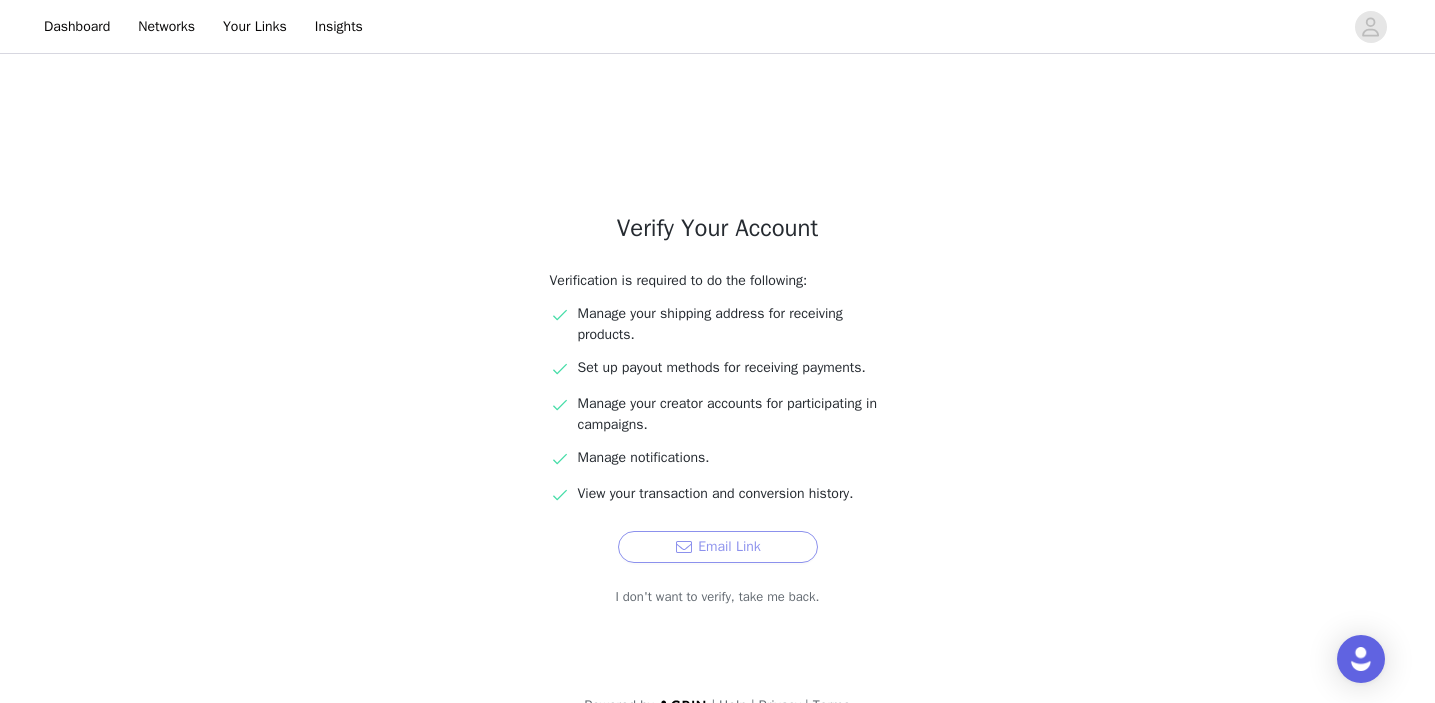 click on "Email Link" at bounding box center (718, 547) 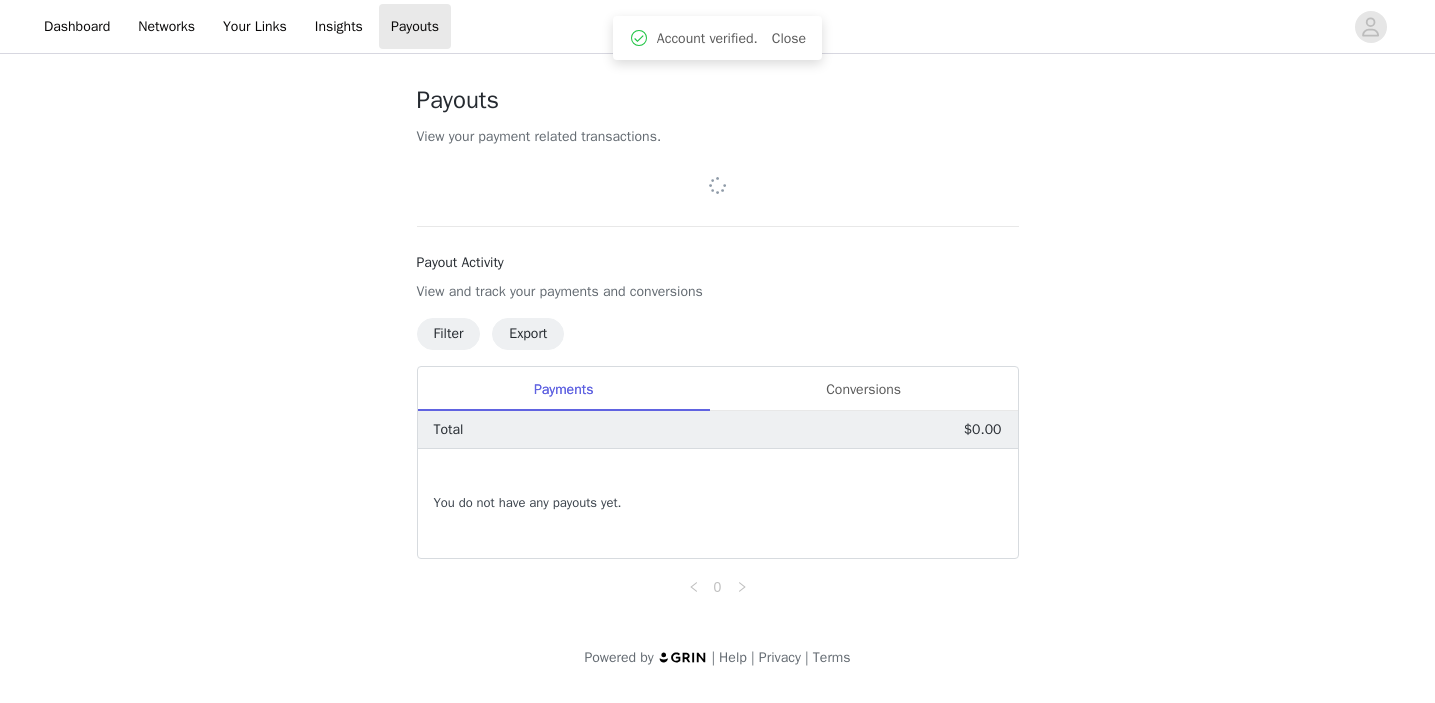 scroll, scrollTop: 0, scrollLeft: 0, axis: both 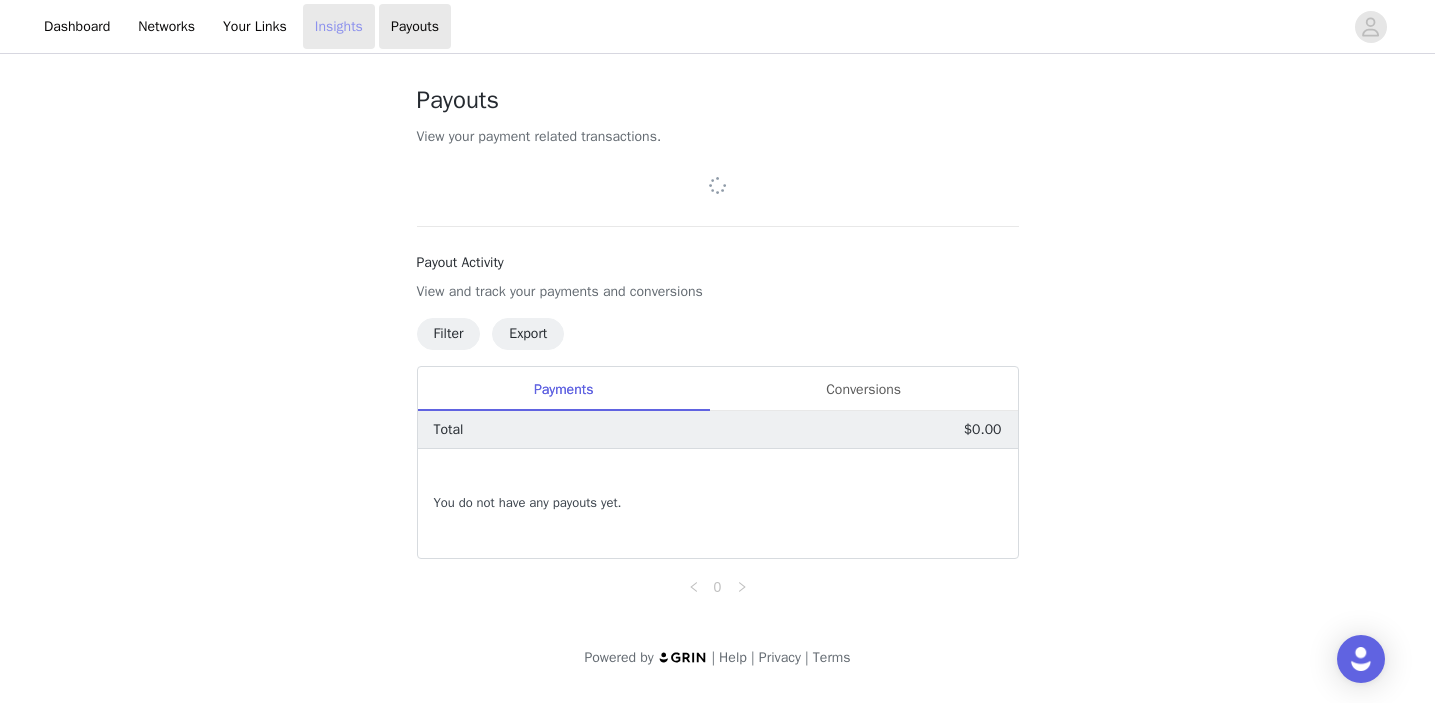click on "Insights" at bounding box center (339, 26) 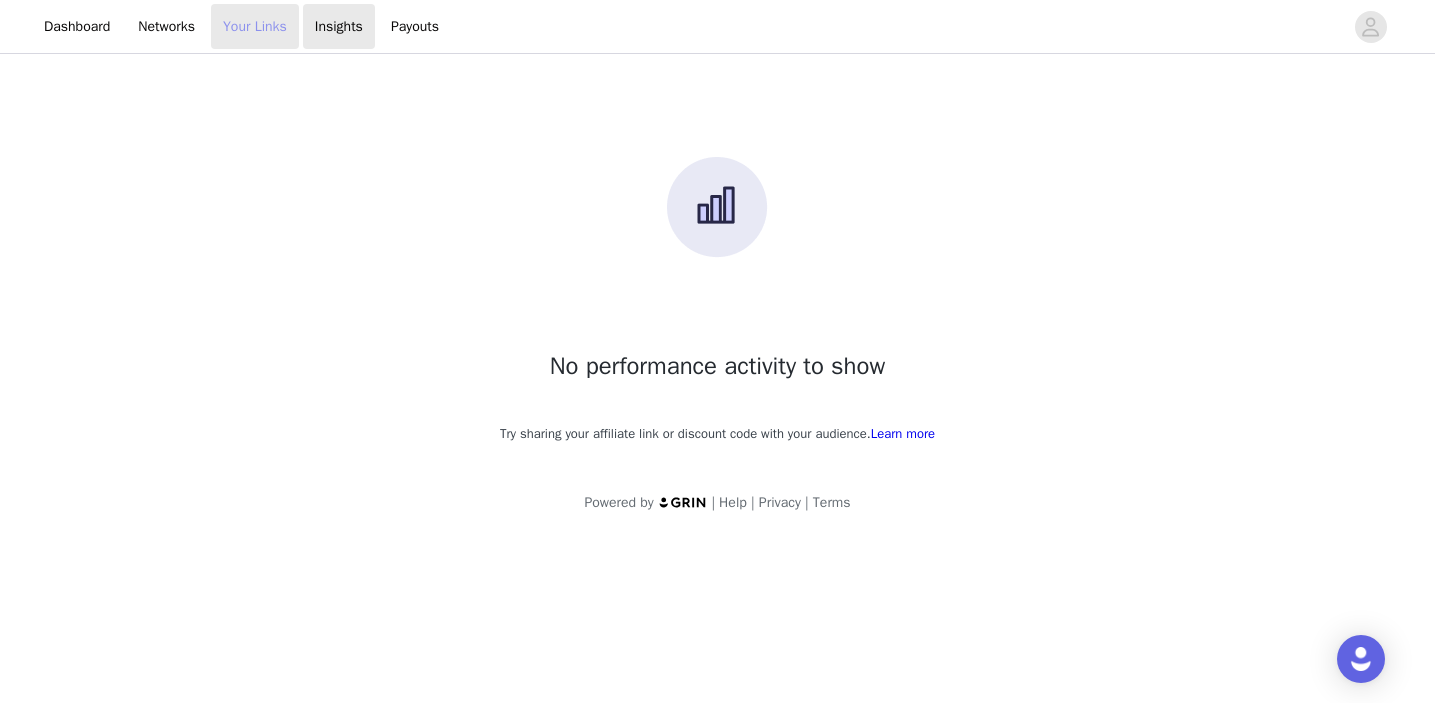 click on "Your Links" at bounding box center (255, 26) 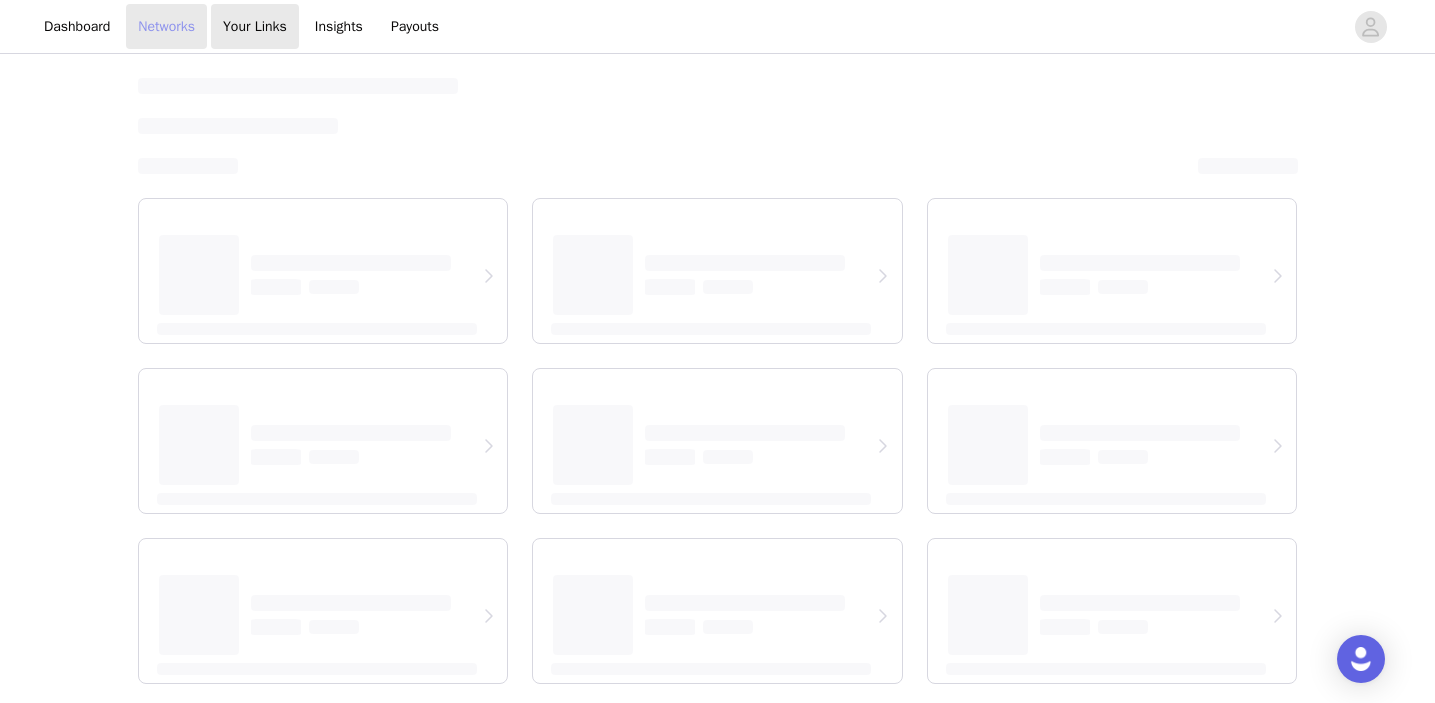 select on "12" 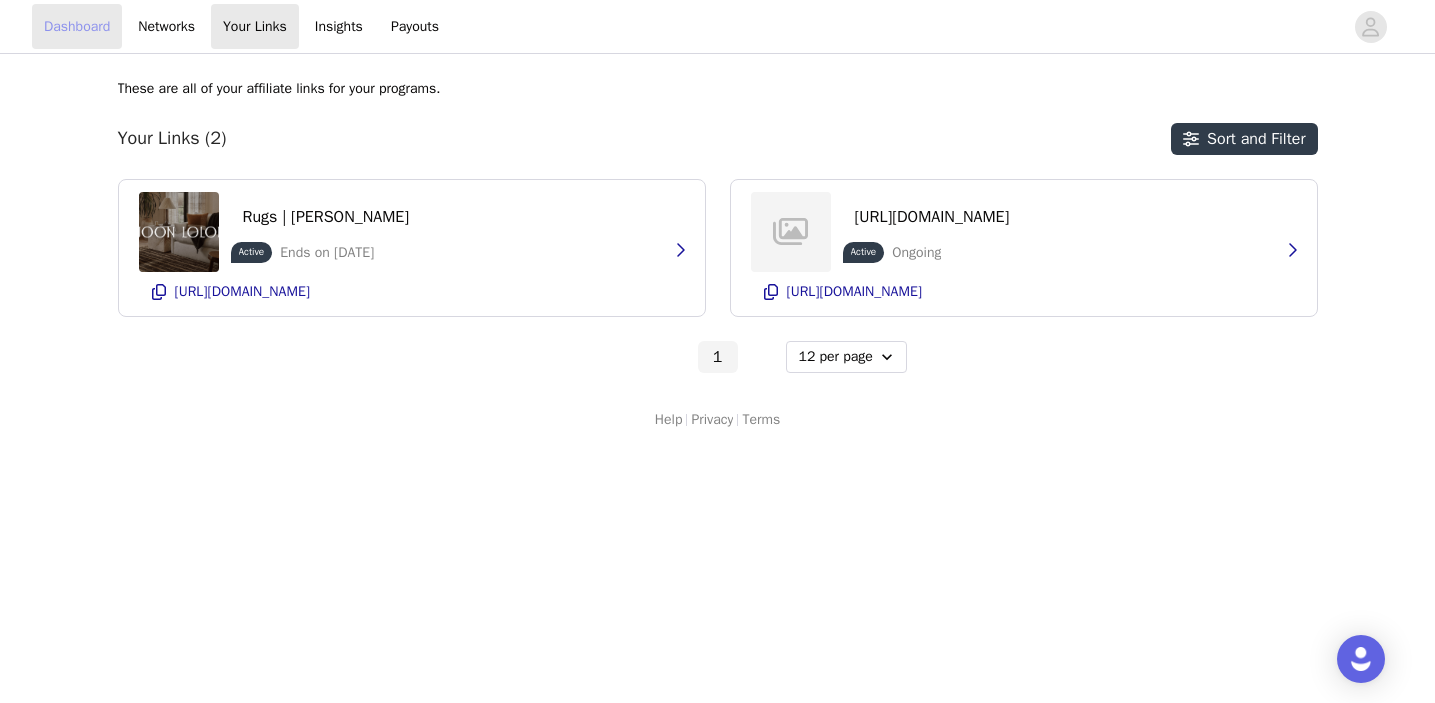 click on "Dashboard" at bounding box center (77, 26) 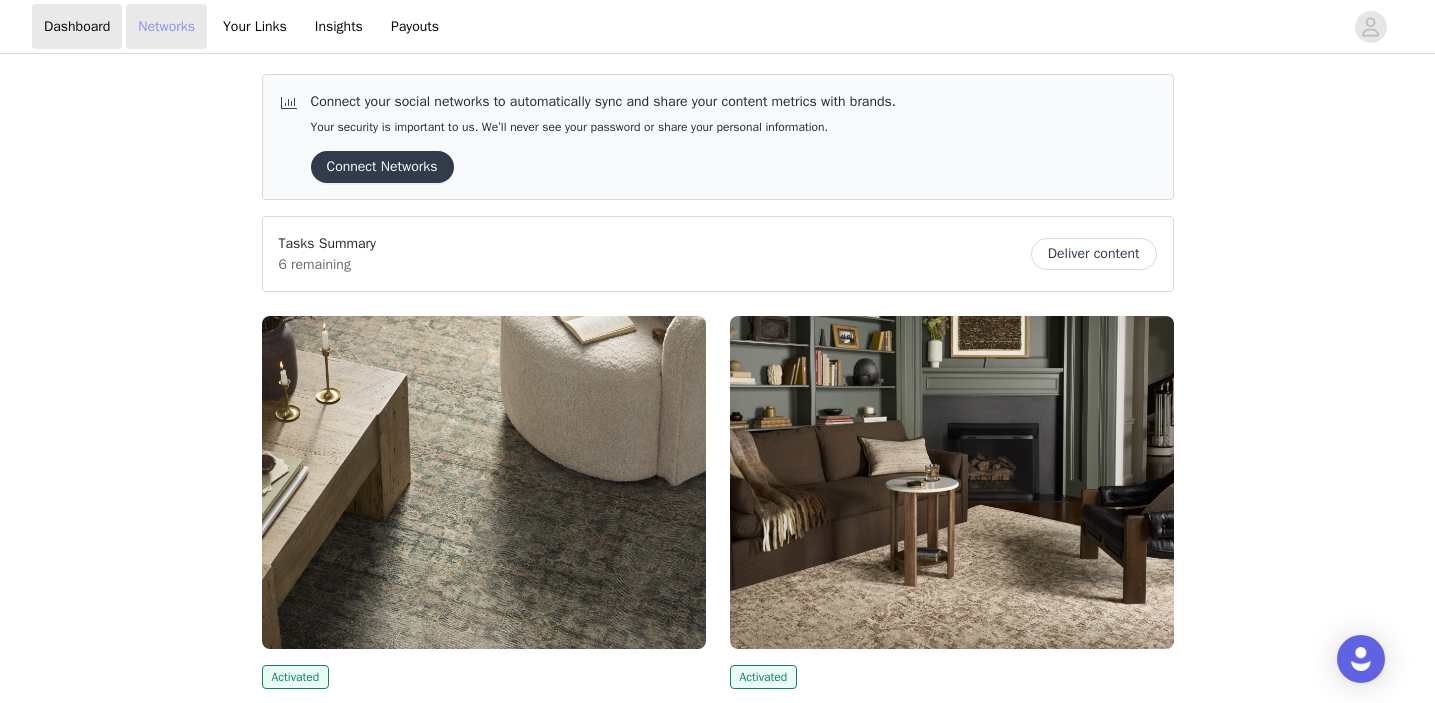 click on "Networks" at bounding box center (166, 26) 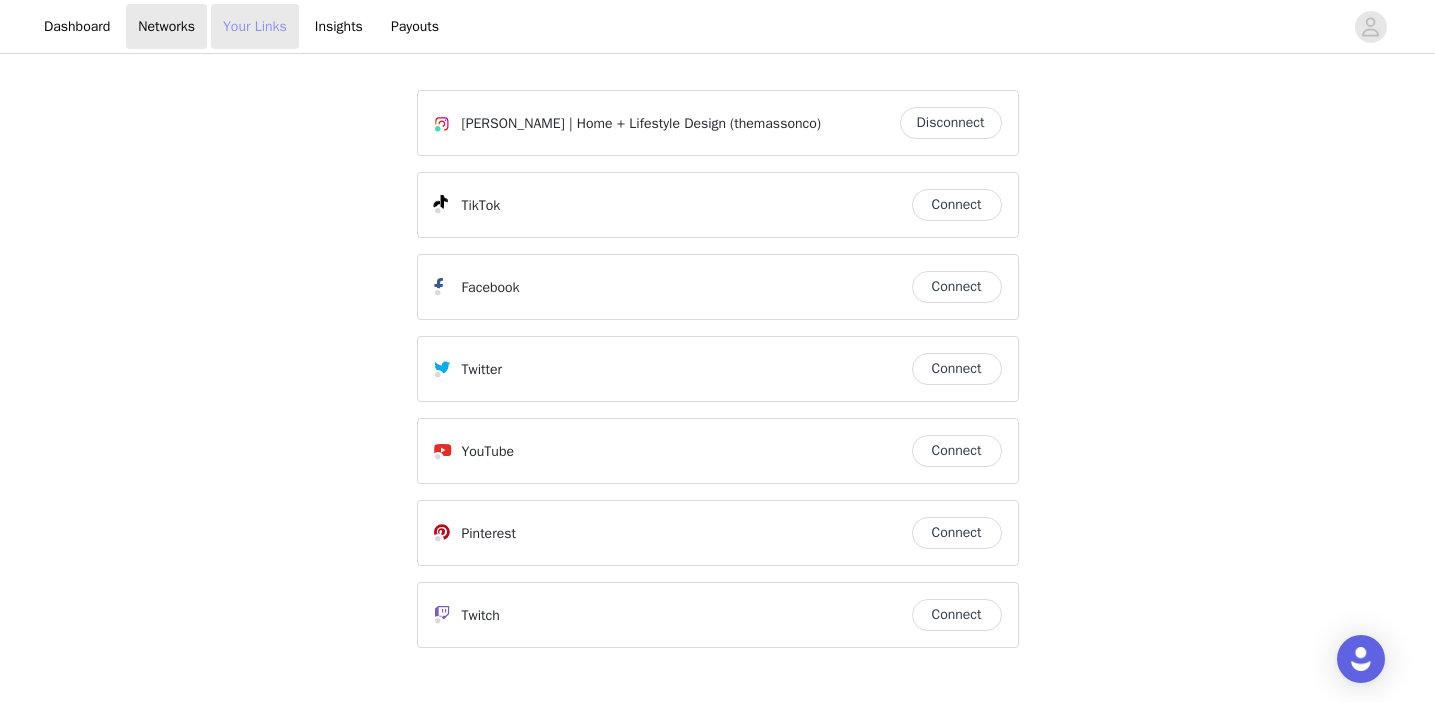 click on "Your Links" at bounding box center (255, 26) 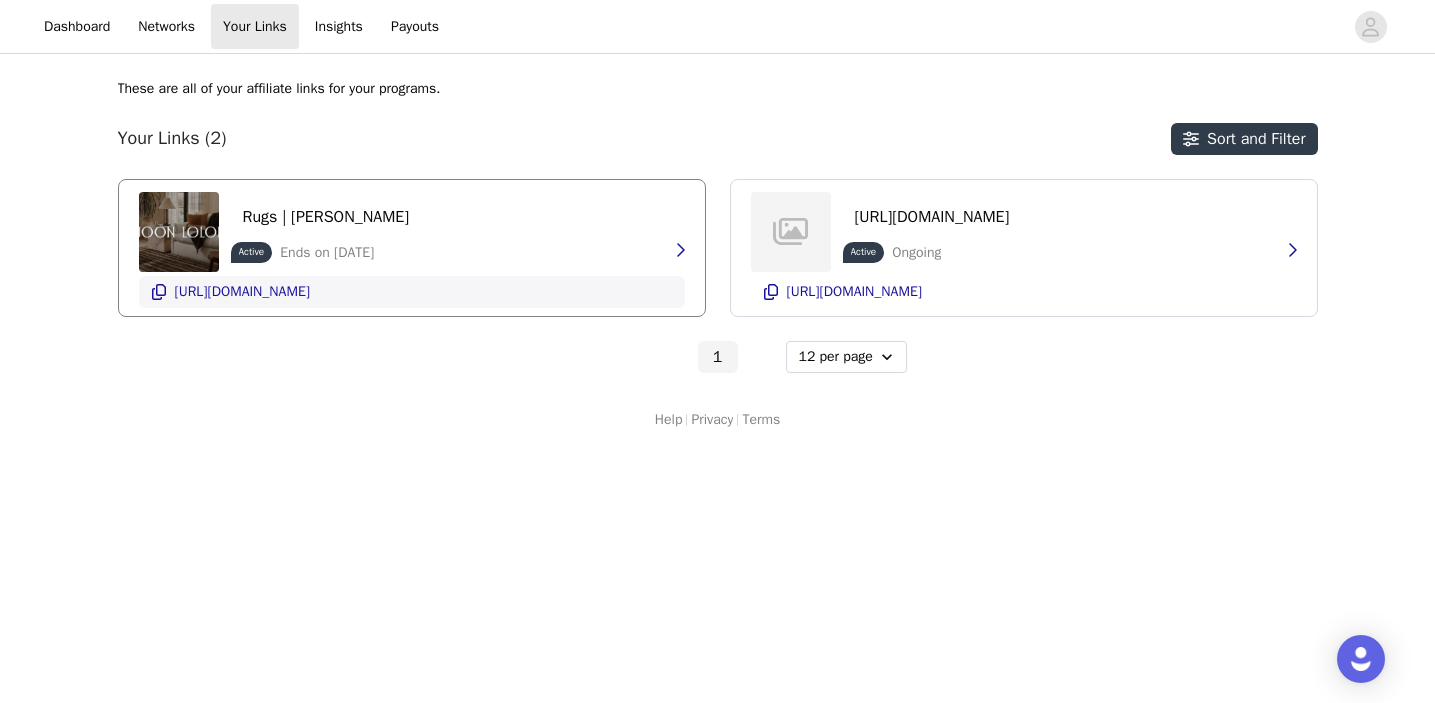 click on "https://glnk.io/8y1m2/themassonco" at bounding box center [412, 292] 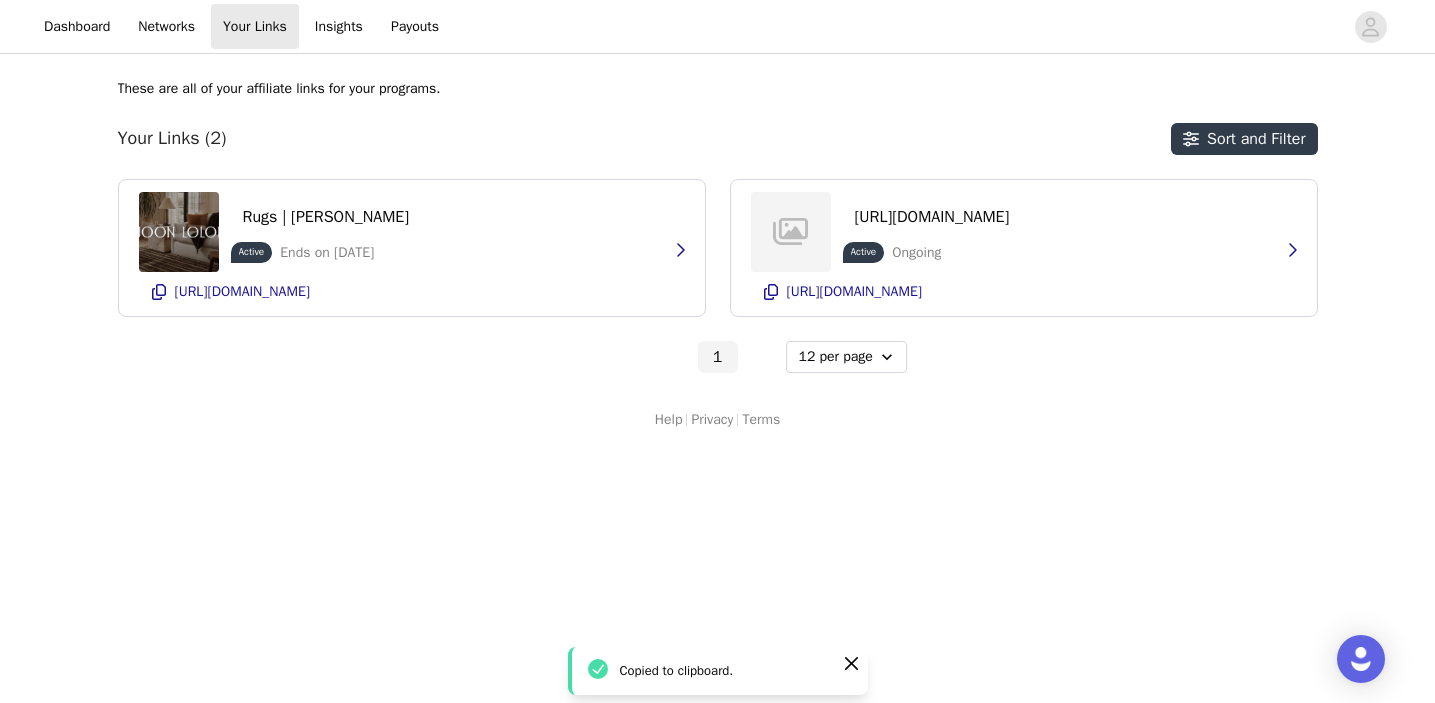 click on "Dashboard Networks Your Links Insights Payouts These are all of your affiliate links for your programs. Your Links (2) Sort and Filter Rugs | Joon Loloi Active Ends on Aug 31, 2025 https://glnk.io/8y1m2/themassonco https://www.joonloloi.com Active Ongoing https://glnk.io/wnrjw/themassonco 1  - Optional 6 per page 12 per page 24 per page Help Privacy Terms
Copied to clipboard." at bounding box center [717, 351] 